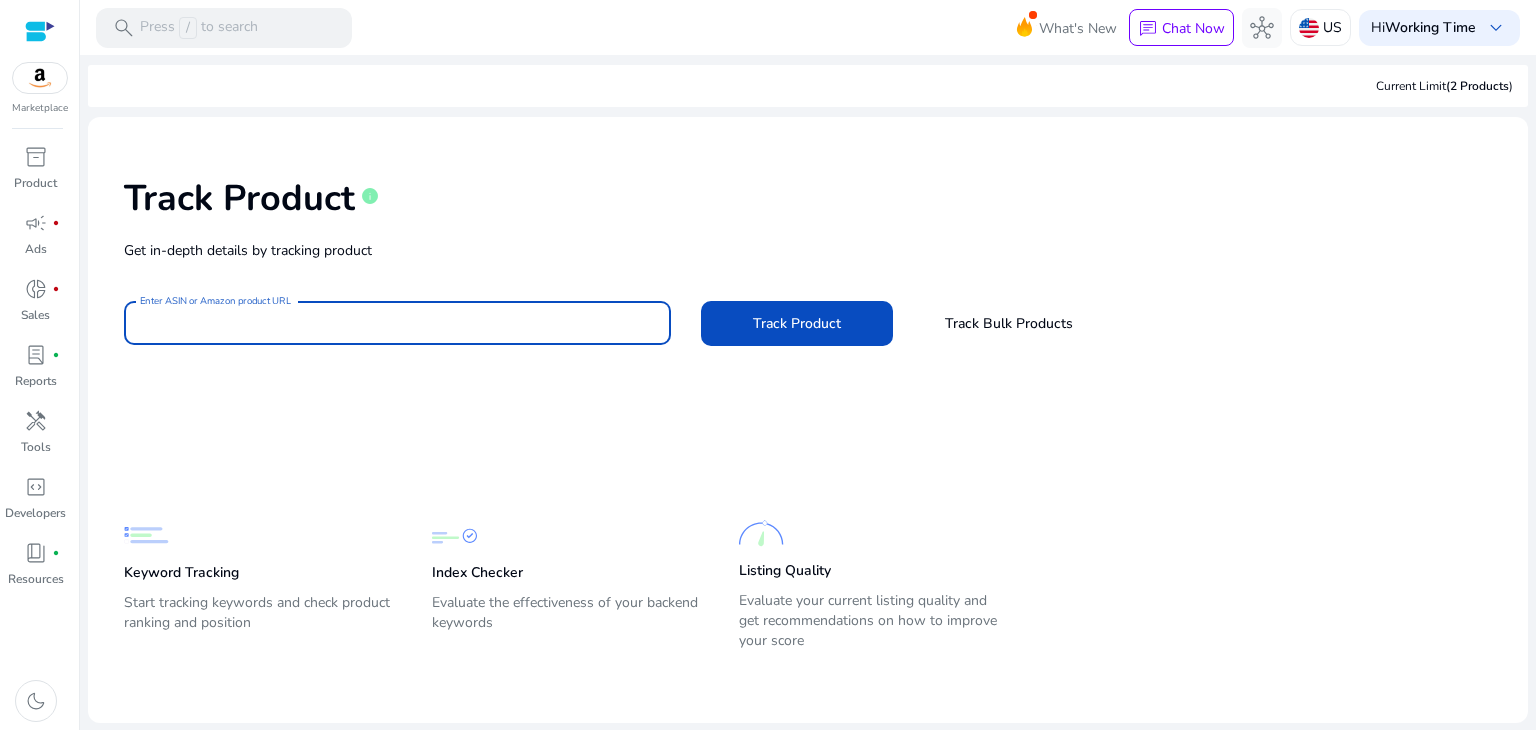 scroll, scrollTop: 0, scrollLeft: 0, axis: both 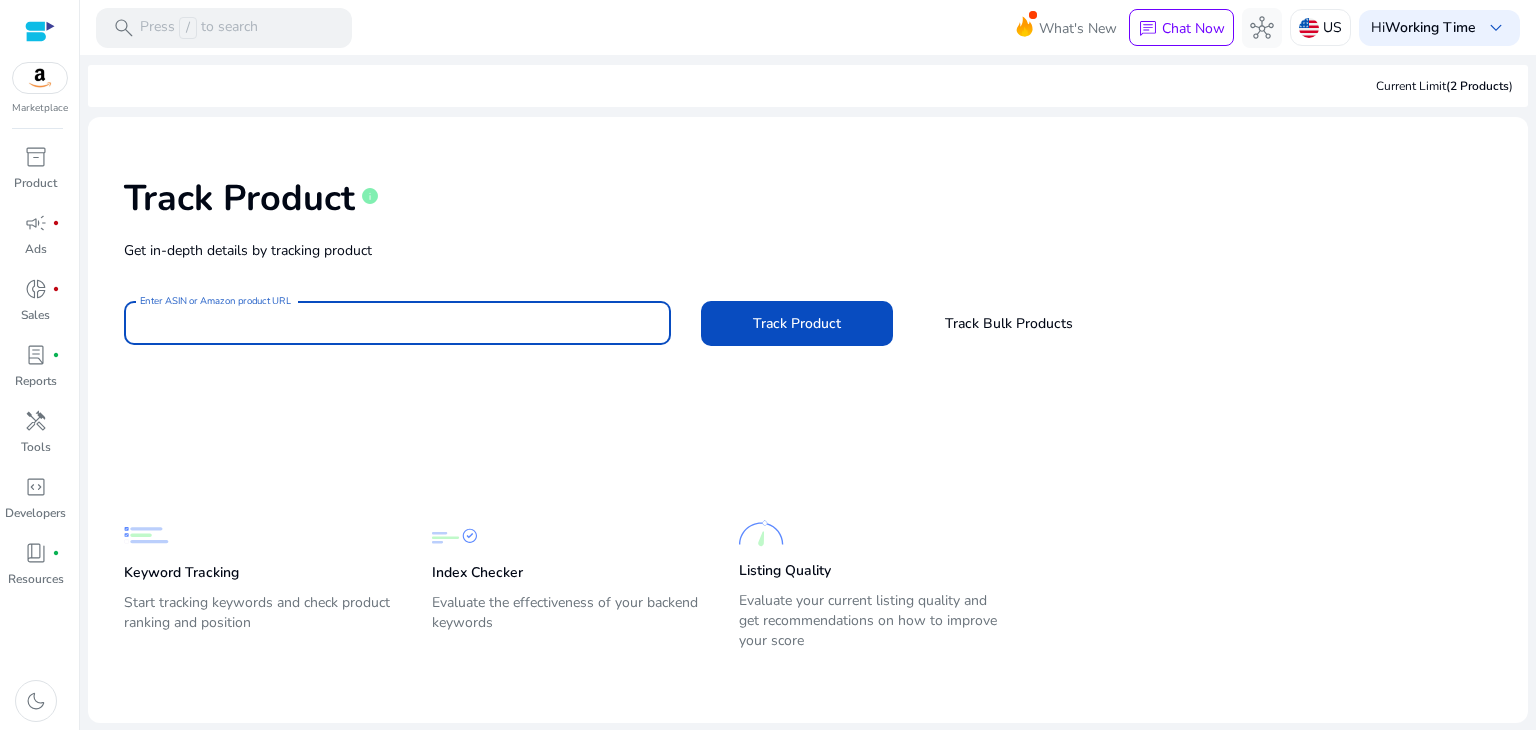 click on "Enter ASIN or Amazon product URL" at bounding box center [397, 323] 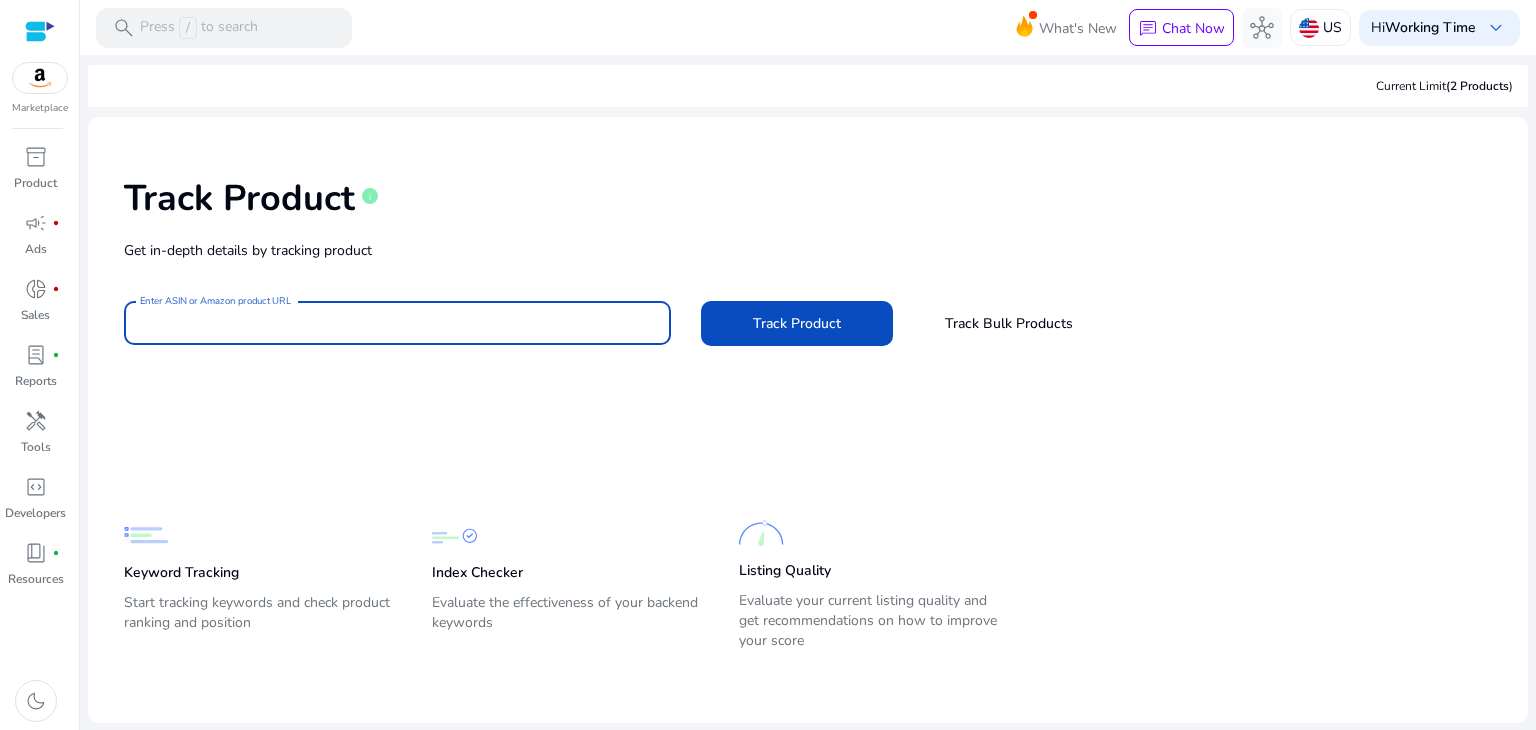 click on "Enter ASIN or Amazon product URL" at bounding box center [397, 323] 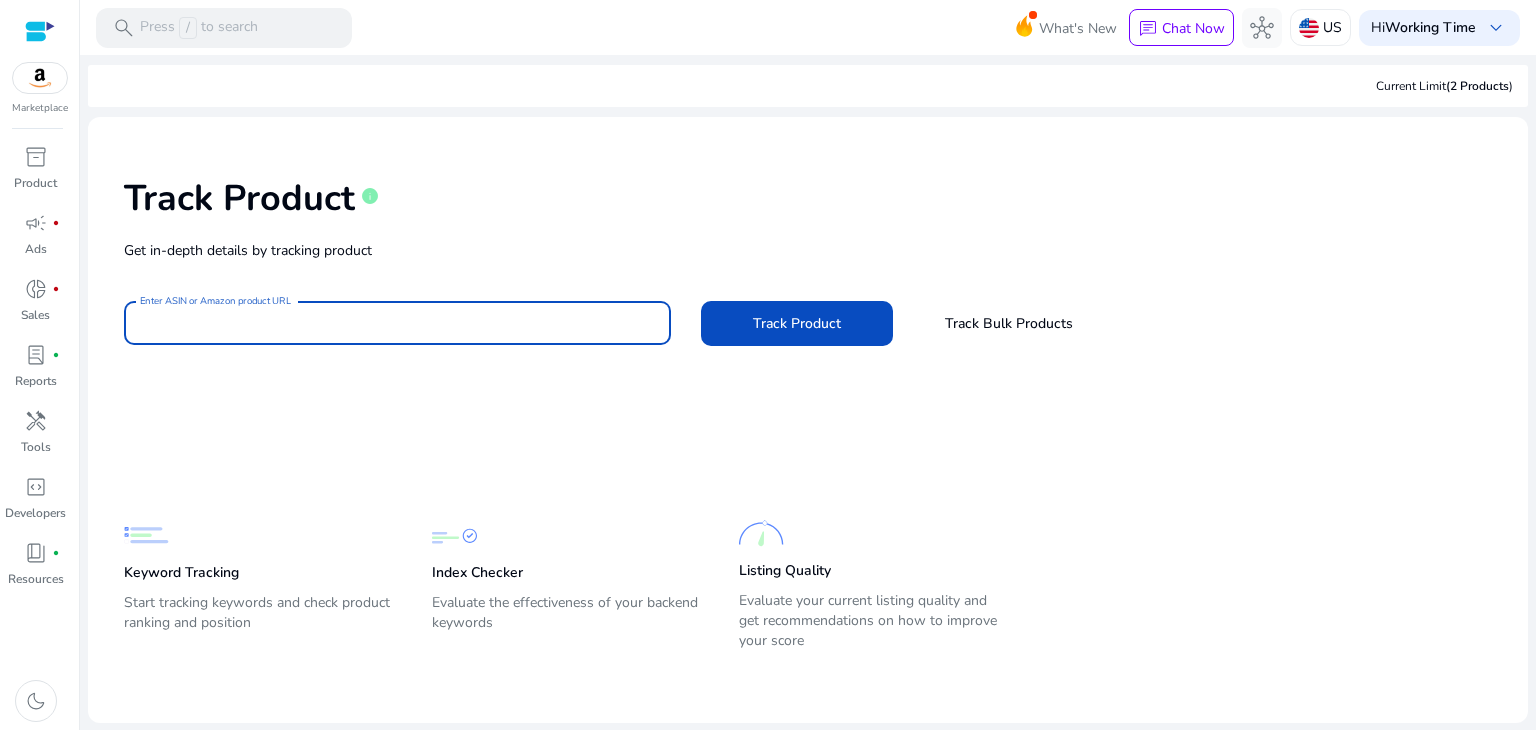 click on "Enter ASIN or Amazon product URL" at bounding box center (397, 323) 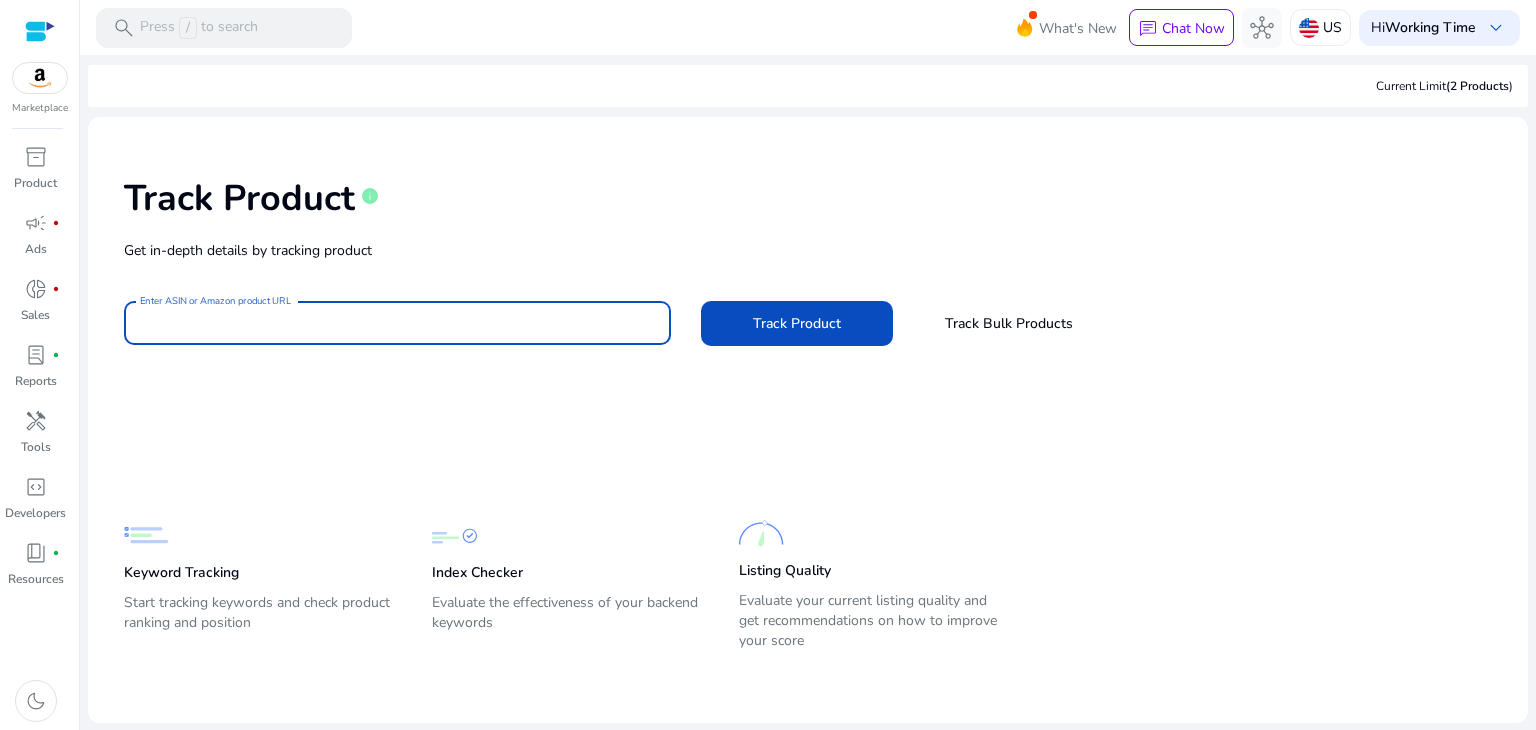 click on "Enter ASIN or Amazon product URL" at bounding box center [397, 323] 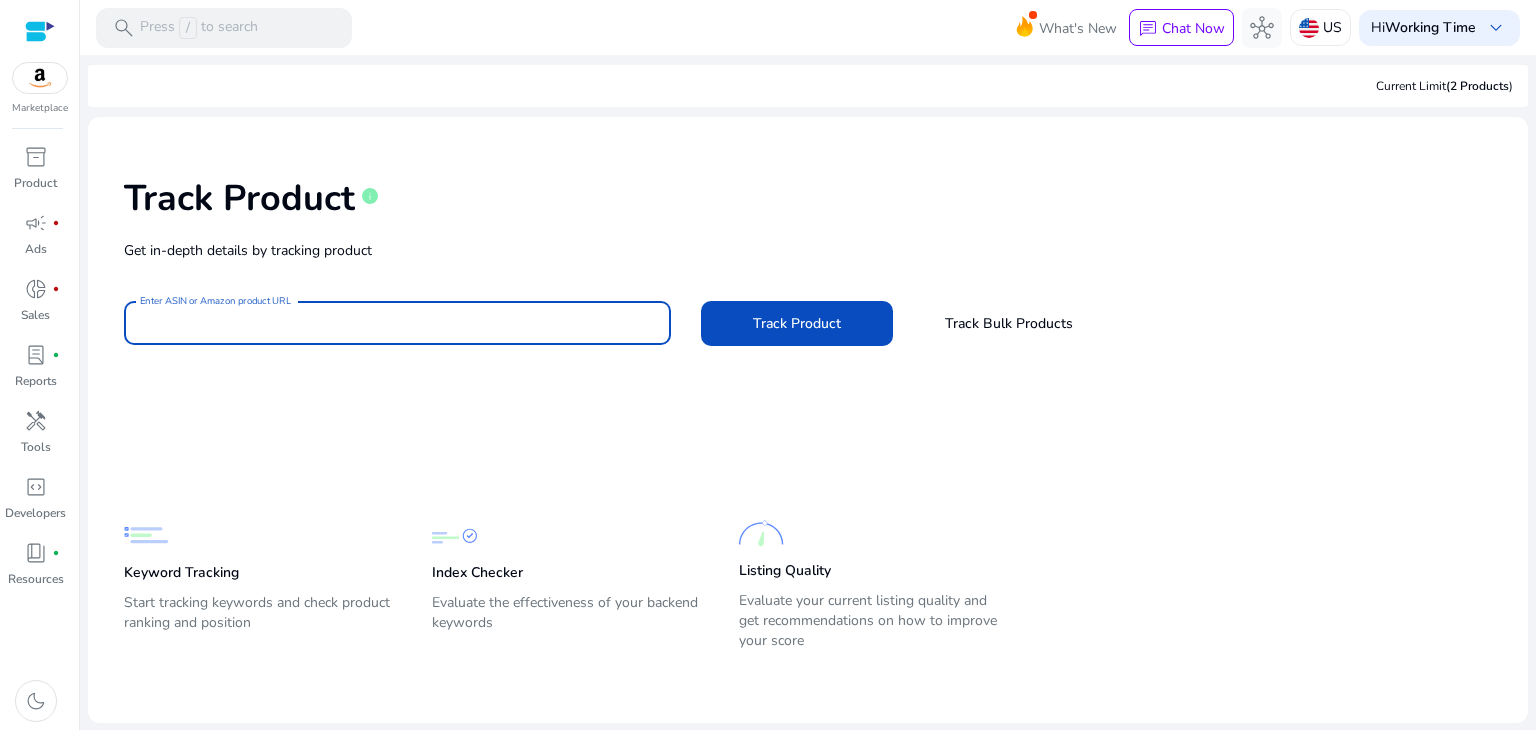 click on "Enter ASIN or Amazon product URL" at bounding box center [397, 323] 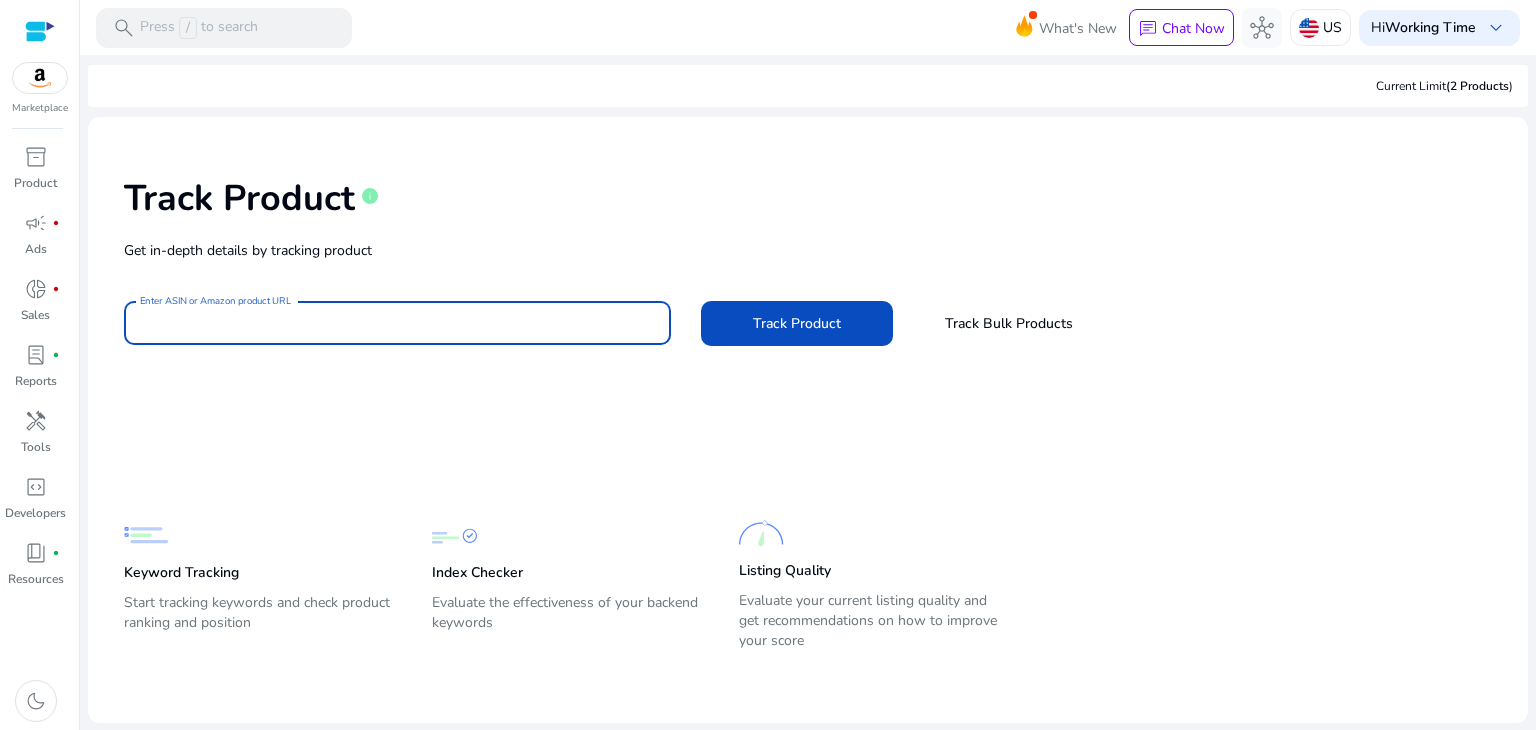 click on "Enter ASIN or Amazon product URL" at bounding box center (397, 323) 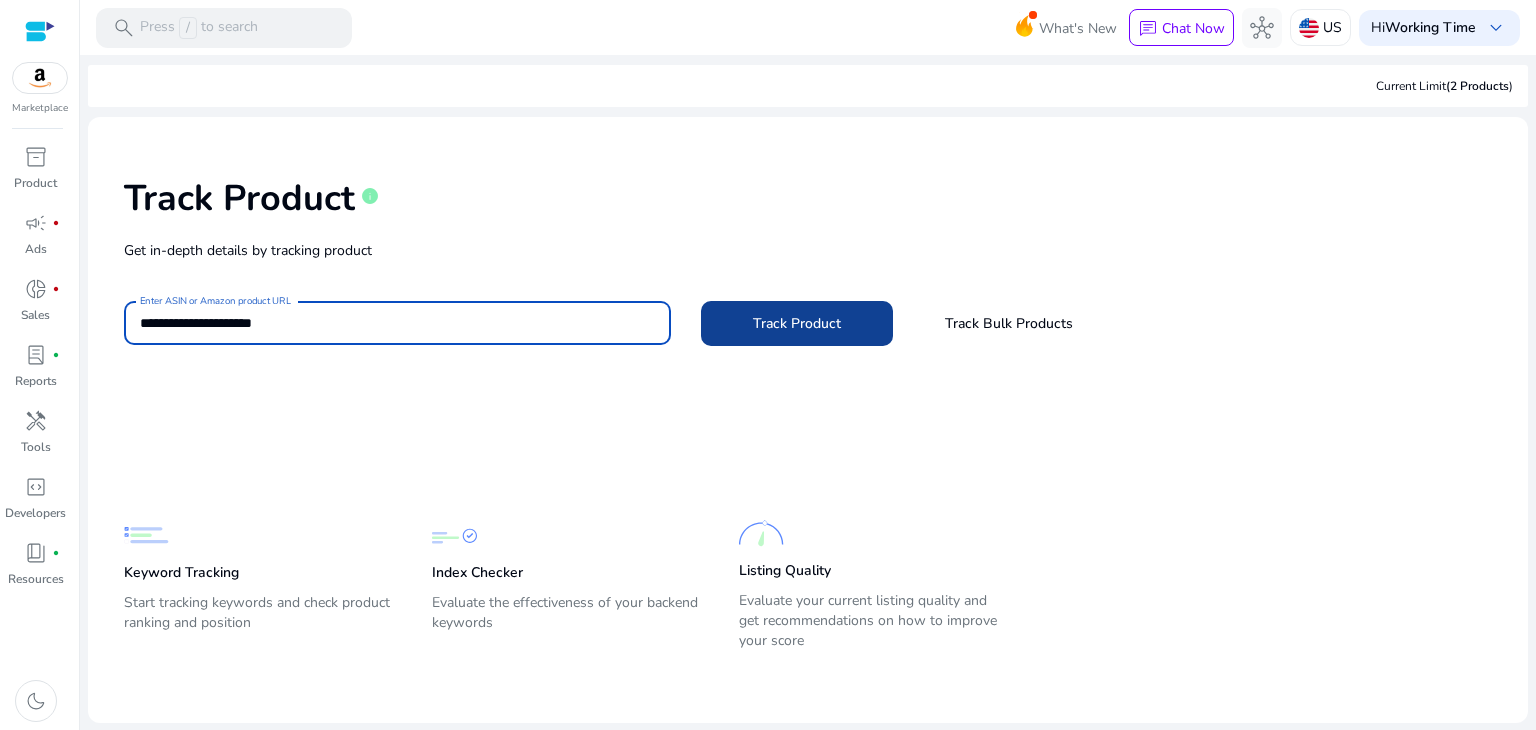 type on "**********" 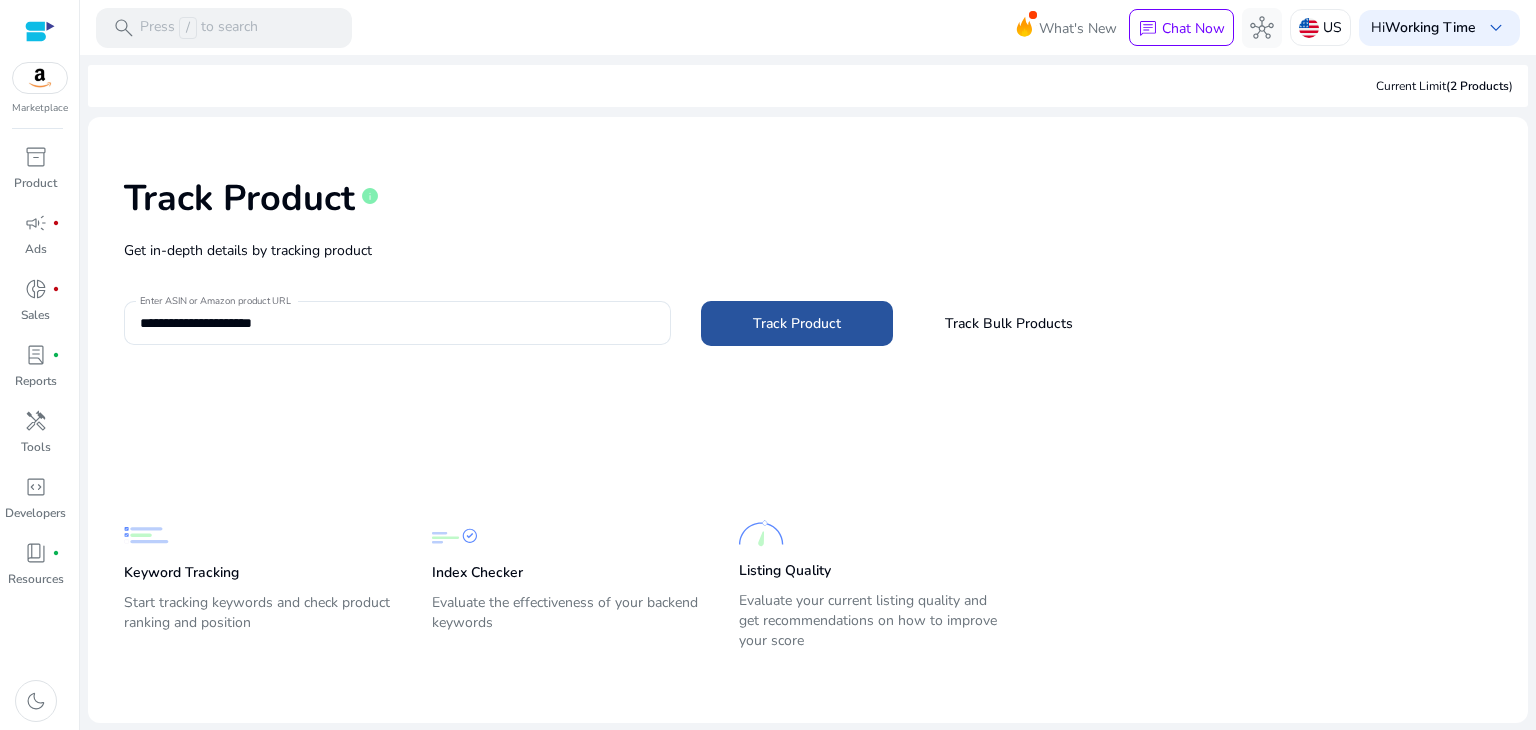 click 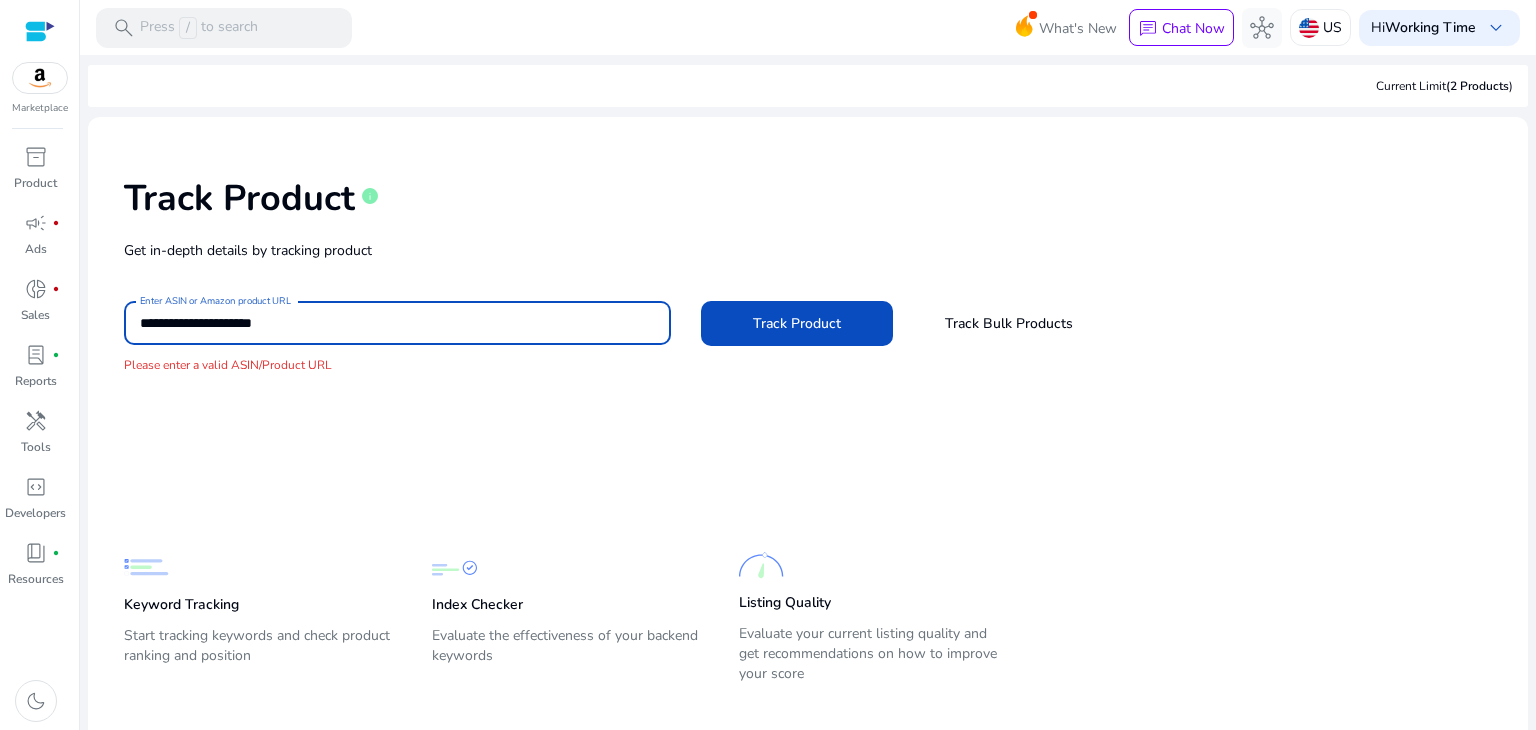 click on "**********" at bounding box center [397, 323] 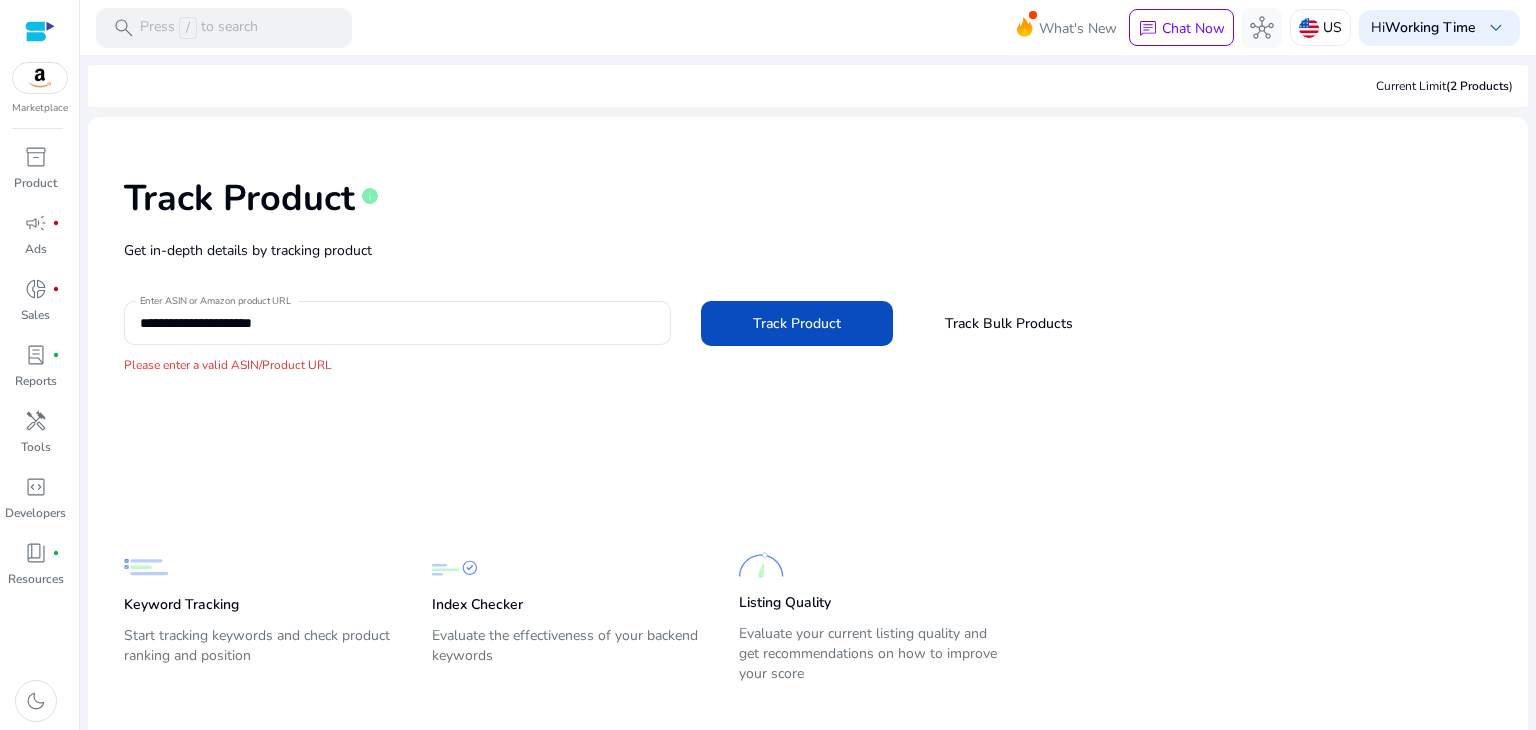 click on "info" 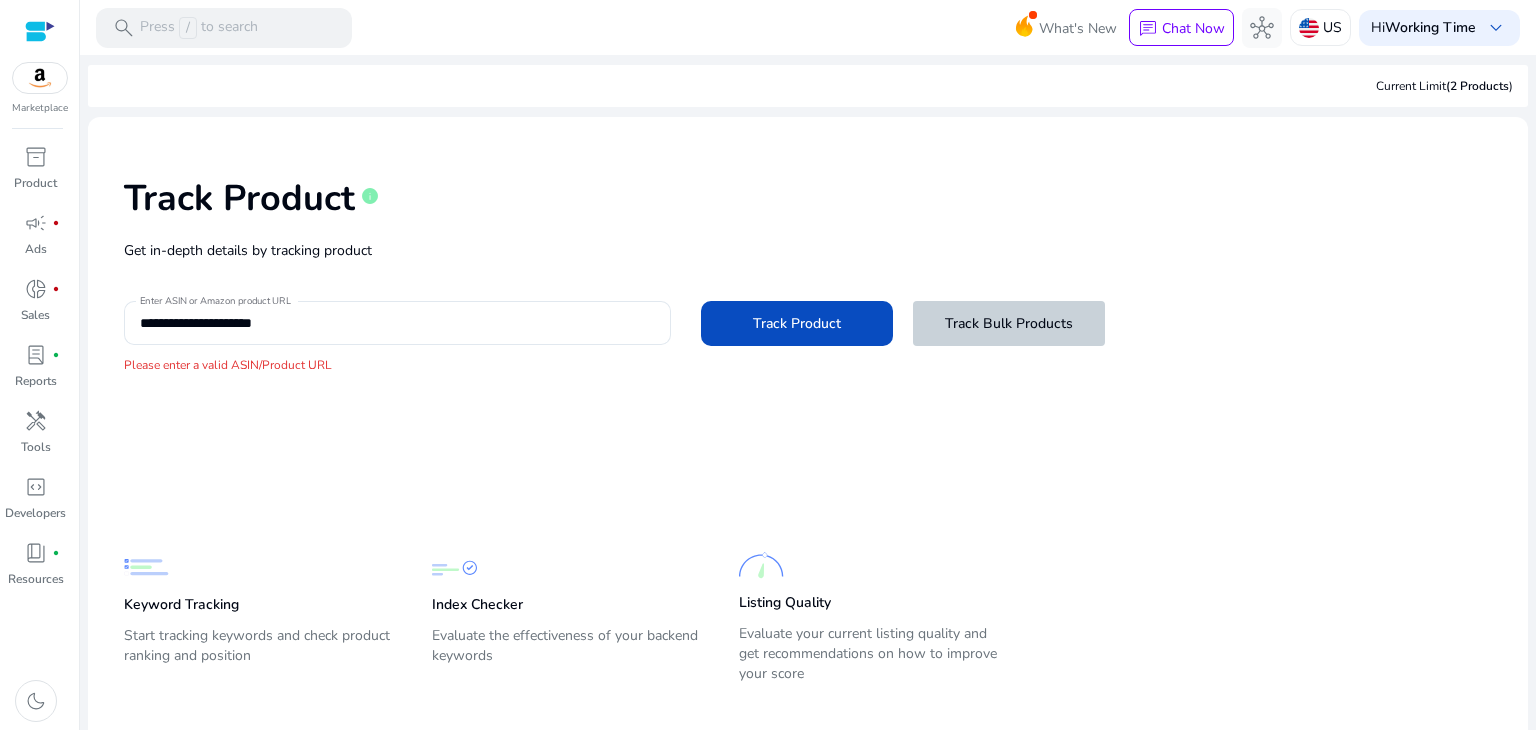 click on "Track Bulk Products" 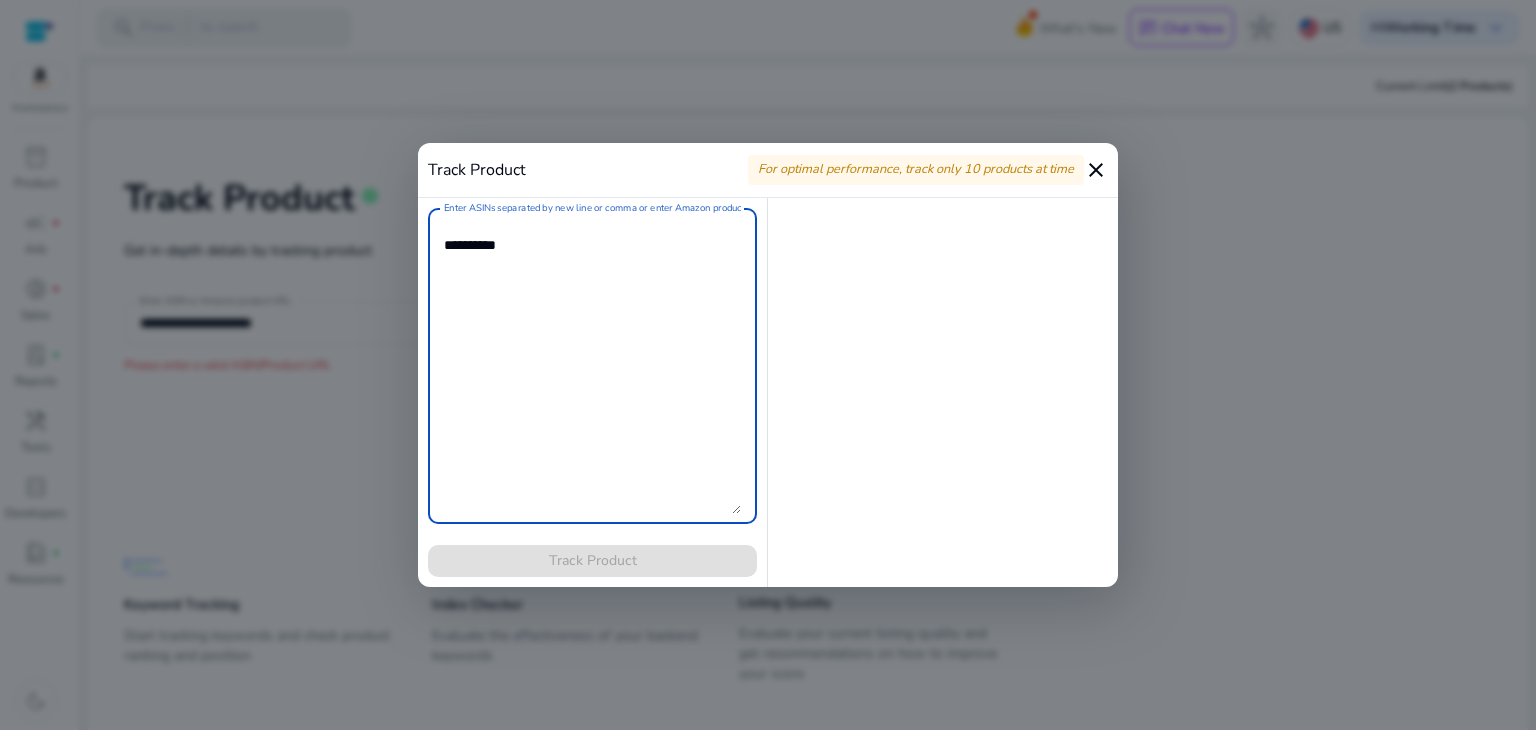 click on "Enter ASINs separated by new line or comma or enter Amazon product page URL" at bounding box center (592, 366) 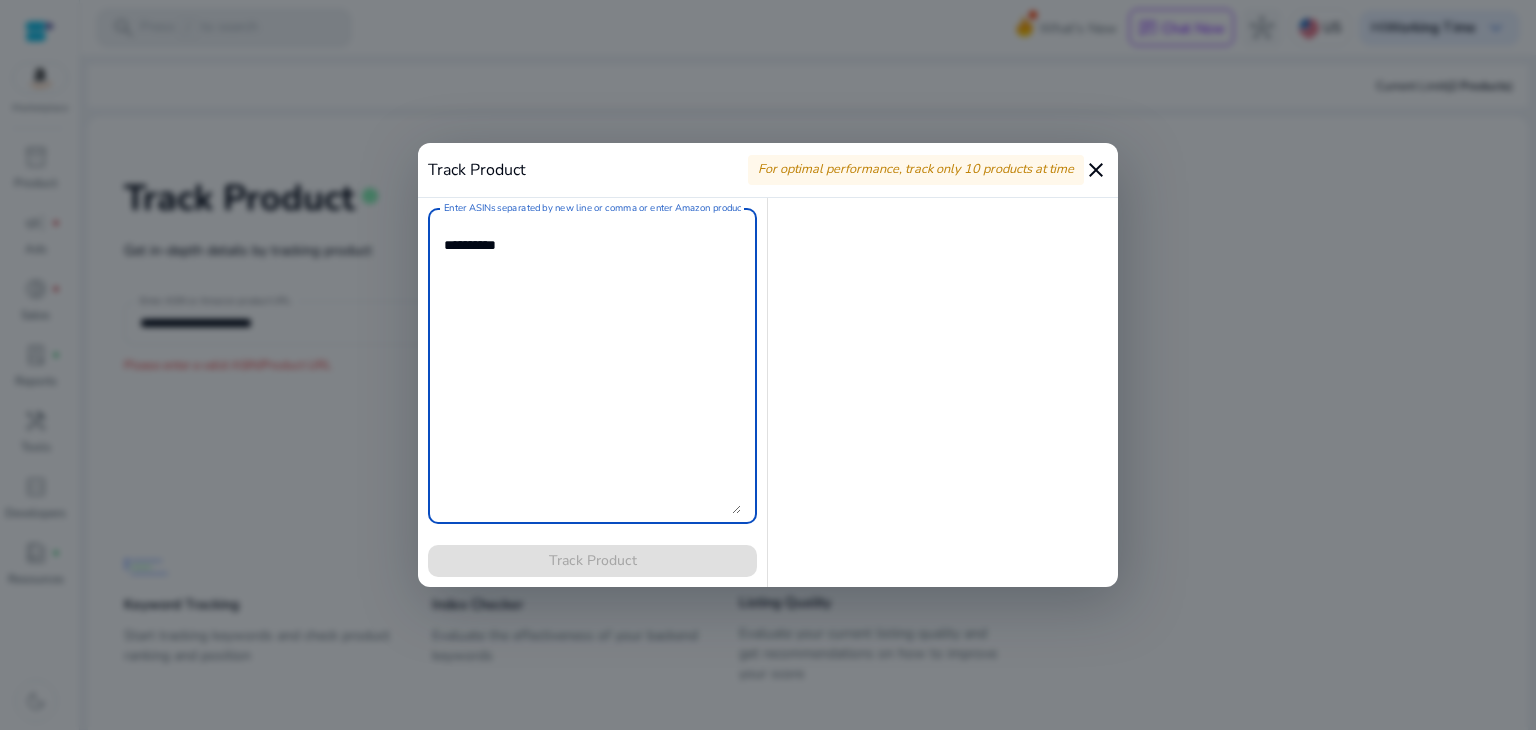 scroll, scrollTop: 0, scrollLeft: 0, axis: both 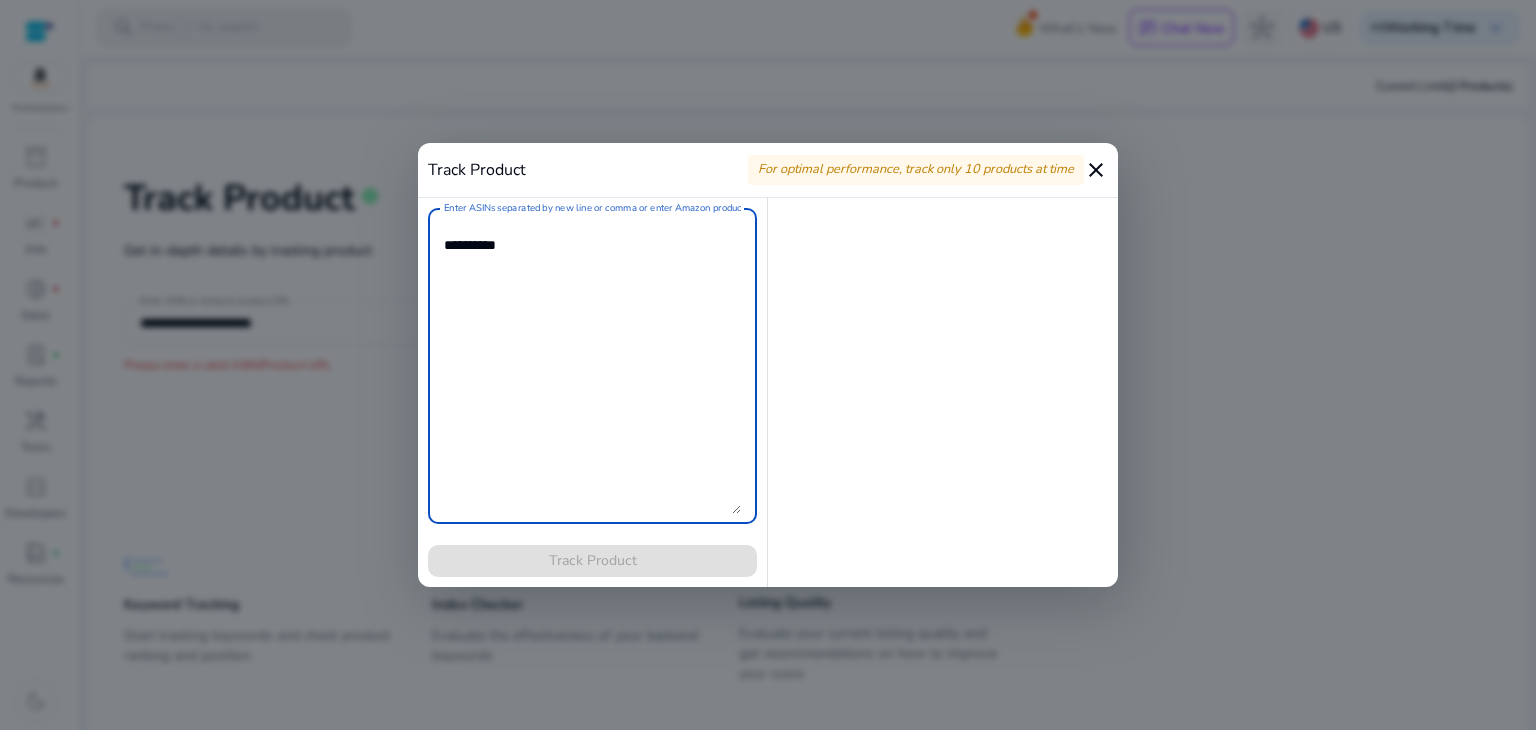 paste on "**********" 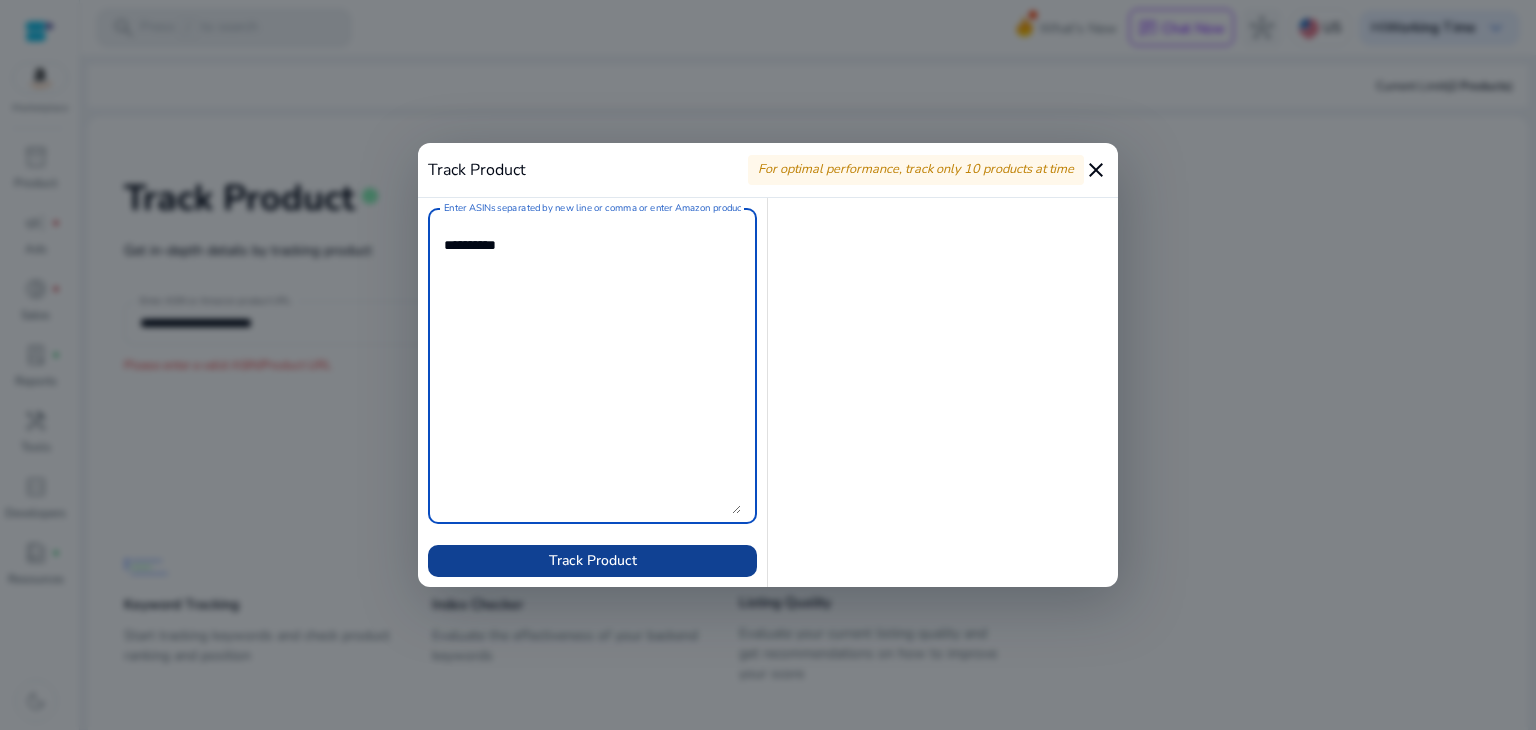type on "**********" 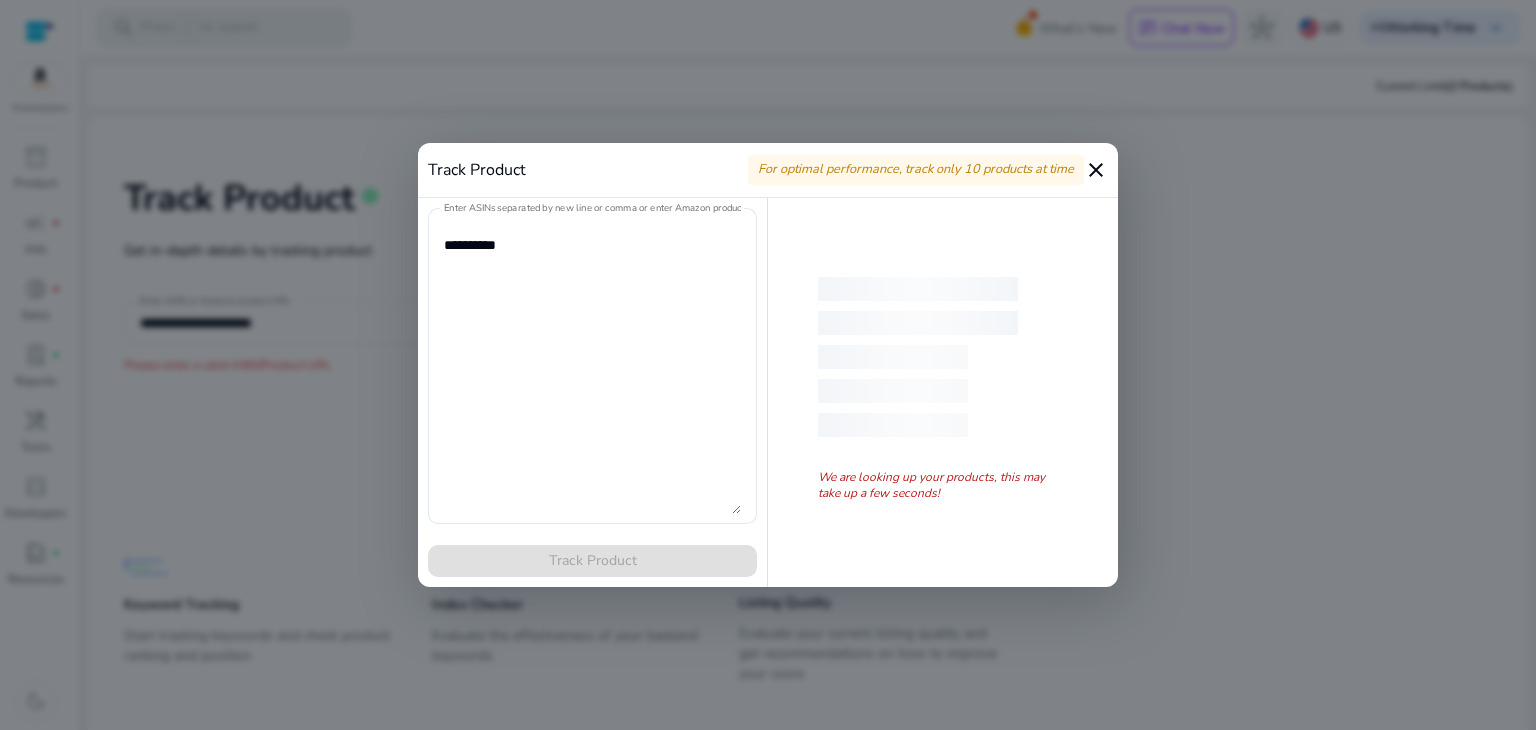 type 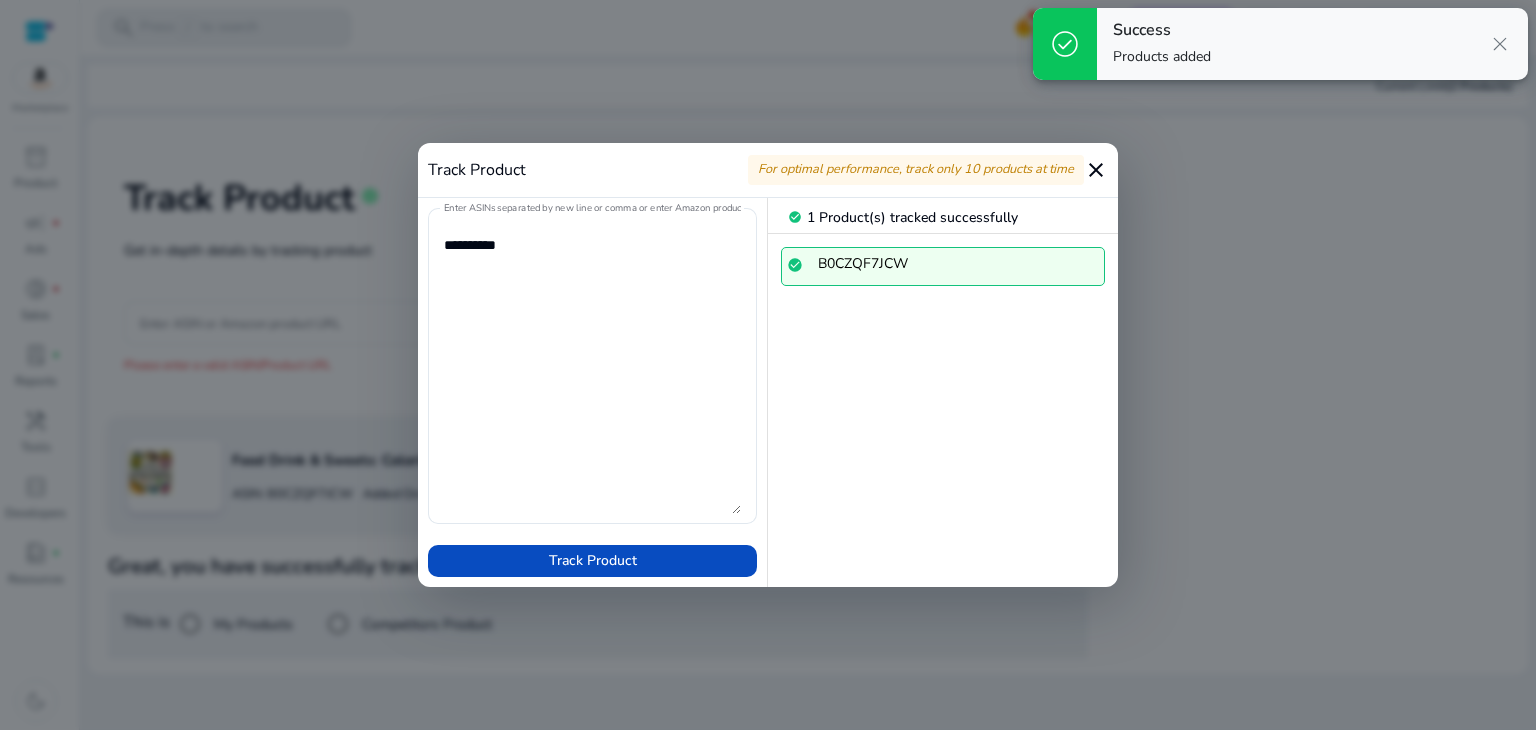 click on "close" at bounding box center (1096, 170) 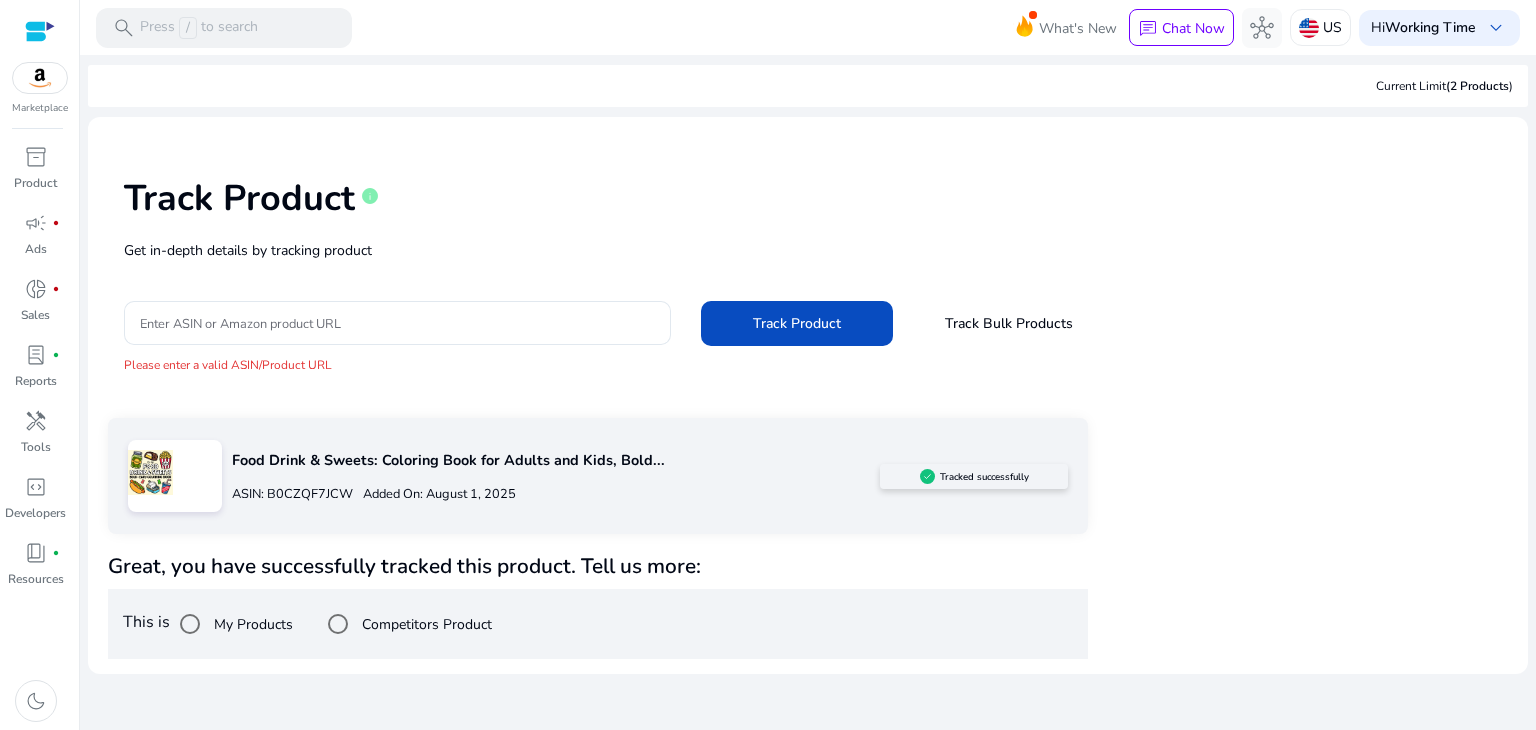 click on "Enter ASIN or Amazon product URL  Track Product   Track Bulk Products" 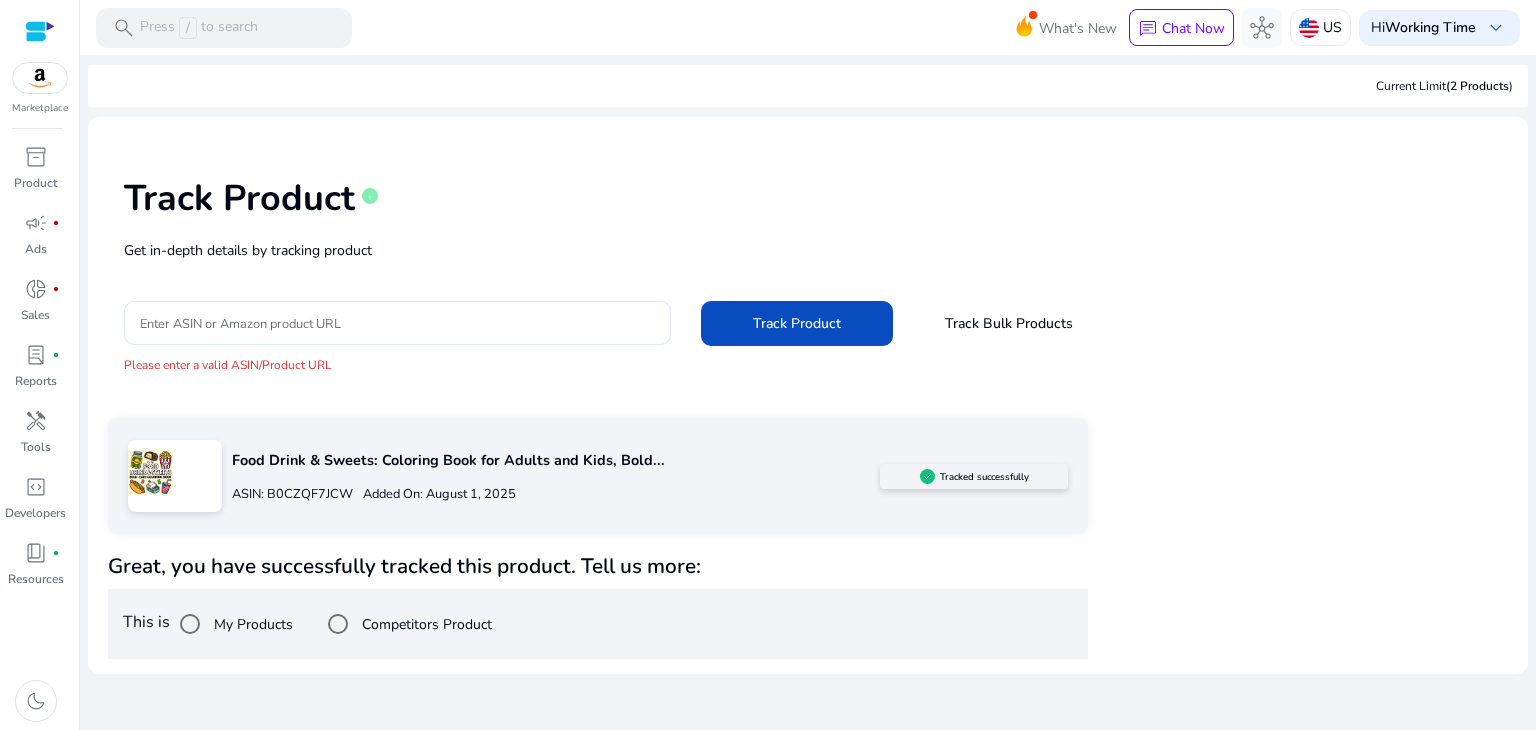 click on "Enter ASIN or Amazon product URL  Track Product   Track Bulk Products" 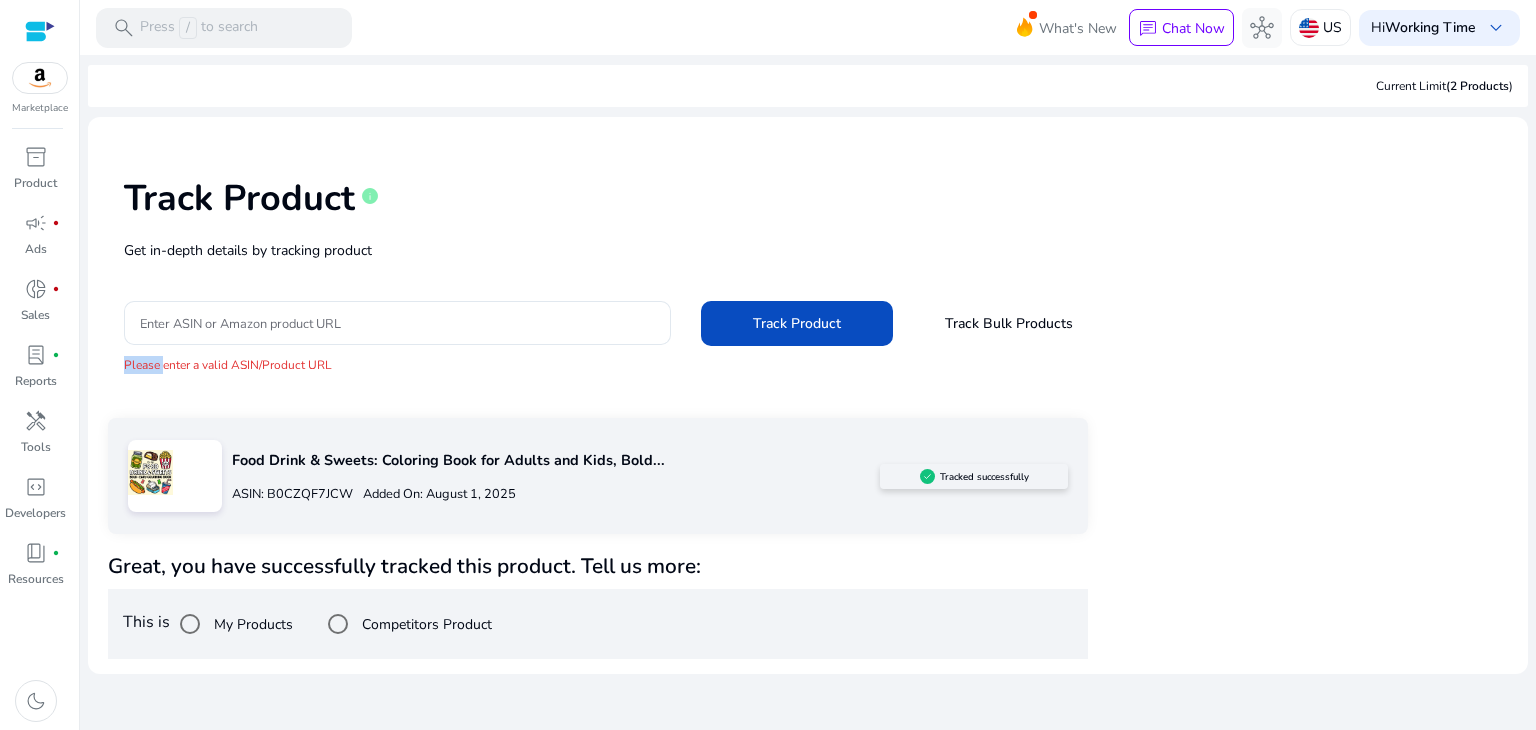 click on "Enter ASIN or Amazon product URL  Track Product   Track Bulk Products" 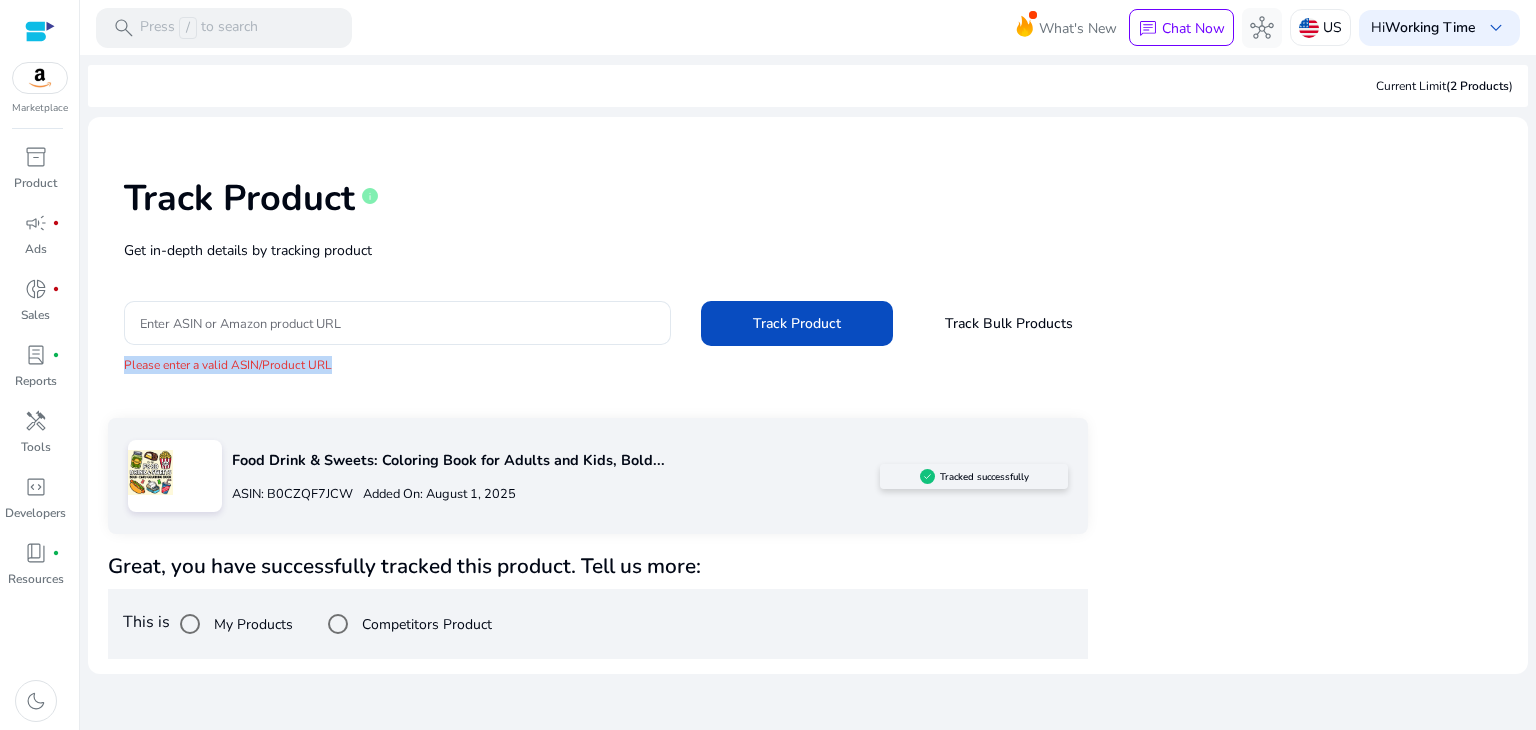 click on "Enter ASIN or Amazon product URL  Track Product   Track Bulk Products" 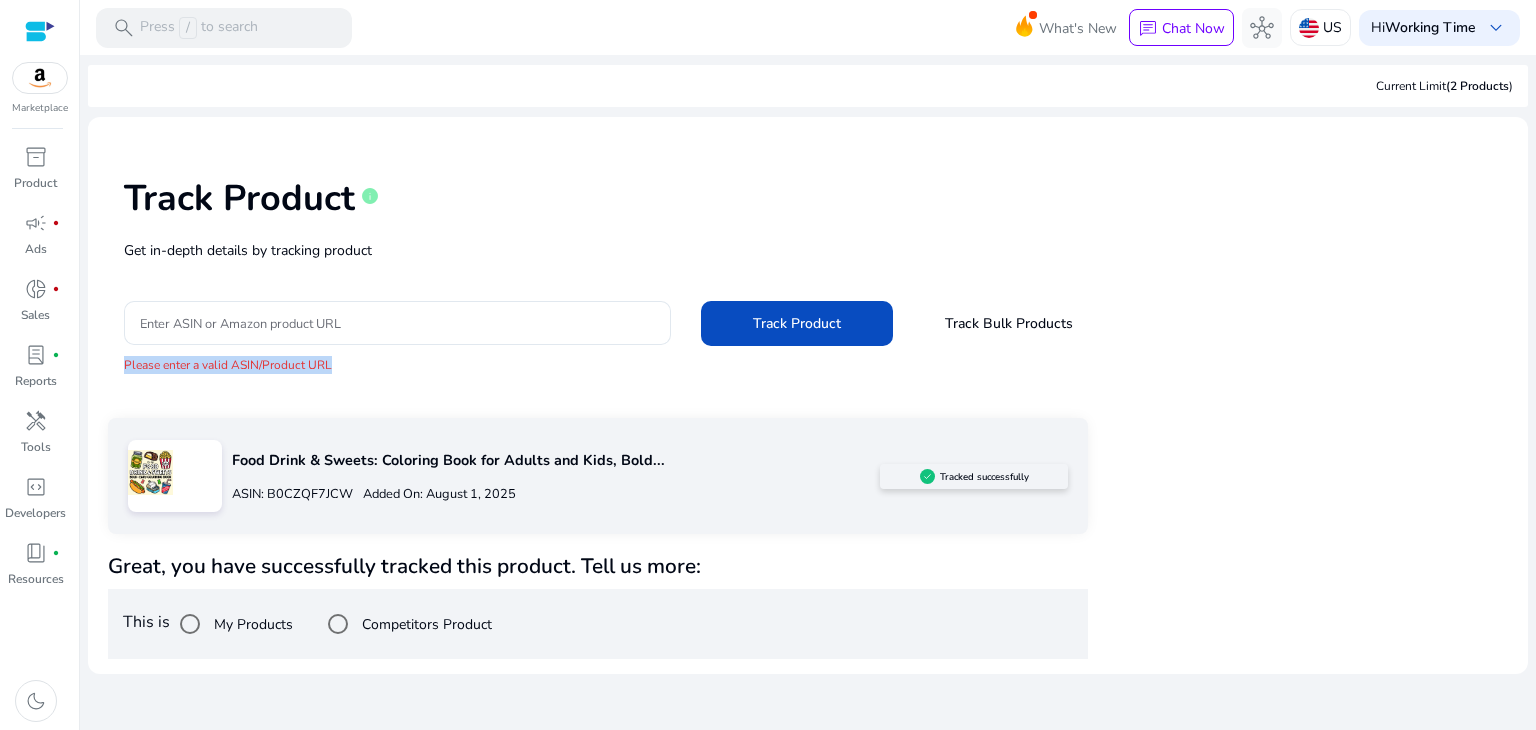 click on "Enter ASIN or Amazon product URL  Track Product   Track Bulk Products" 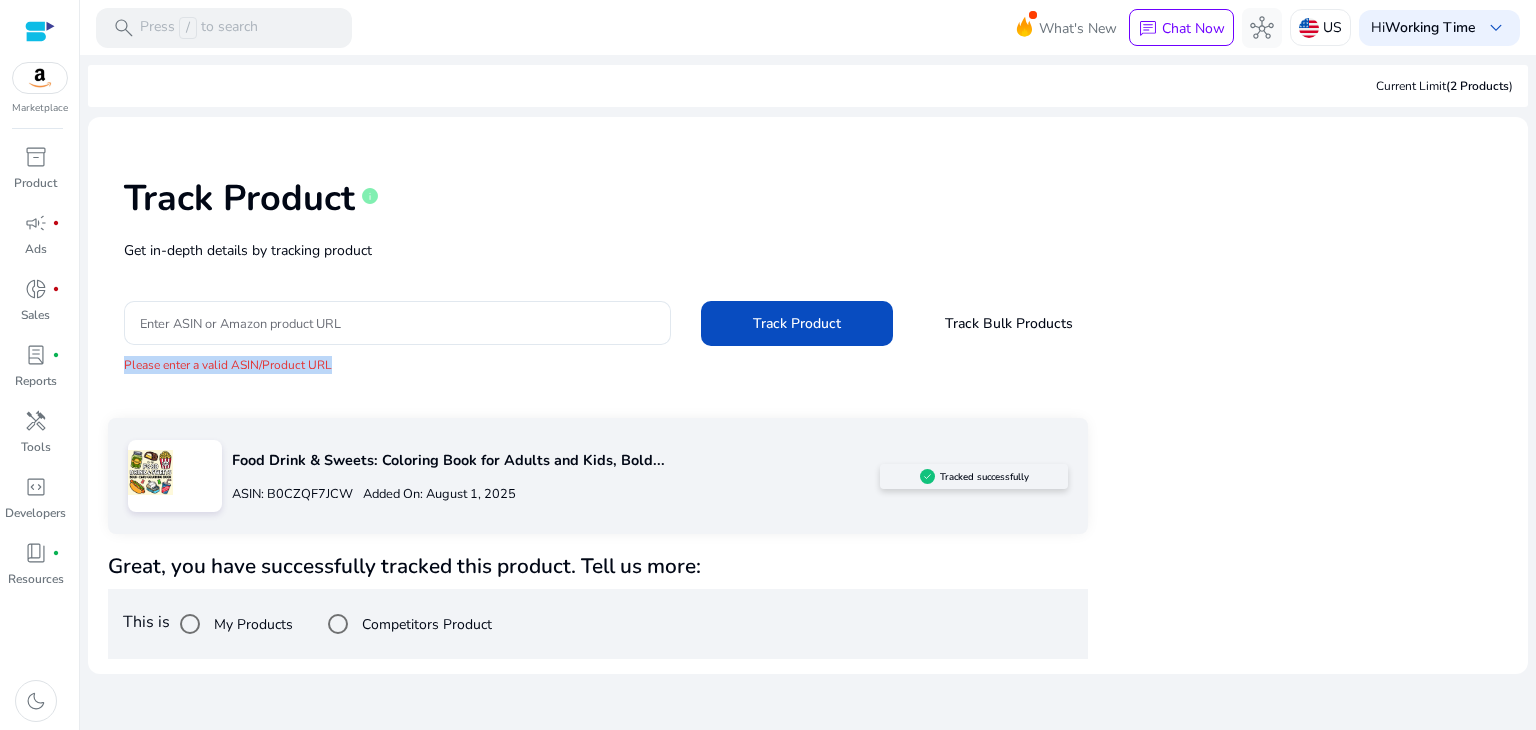 click on "Enter ASIN or Amazon product URL  Track Product   Track Bulk Products" 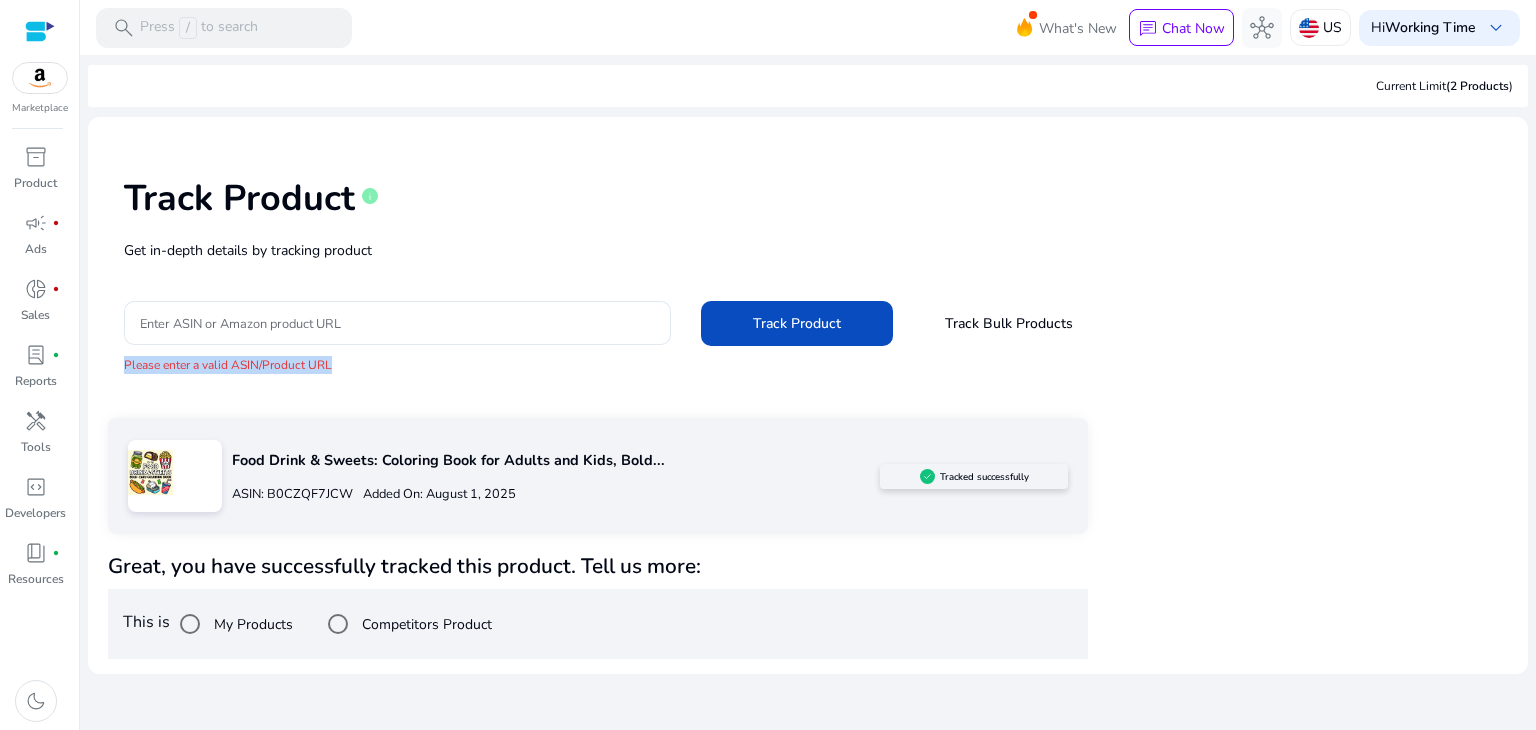 click on "Please enter a valid ASIN/Product URL" 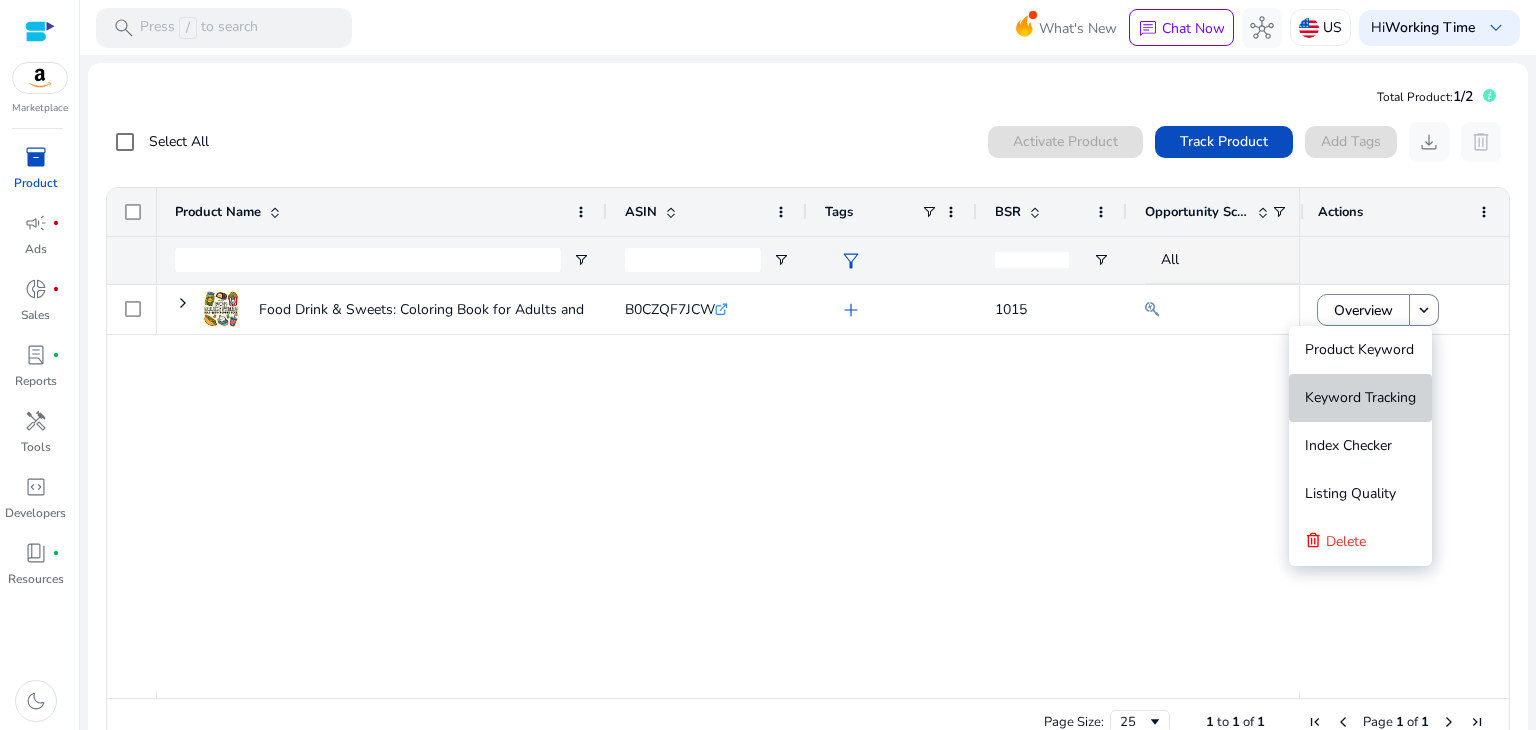 click on "Keyword Tracking" at bounding box center (1360, 397) 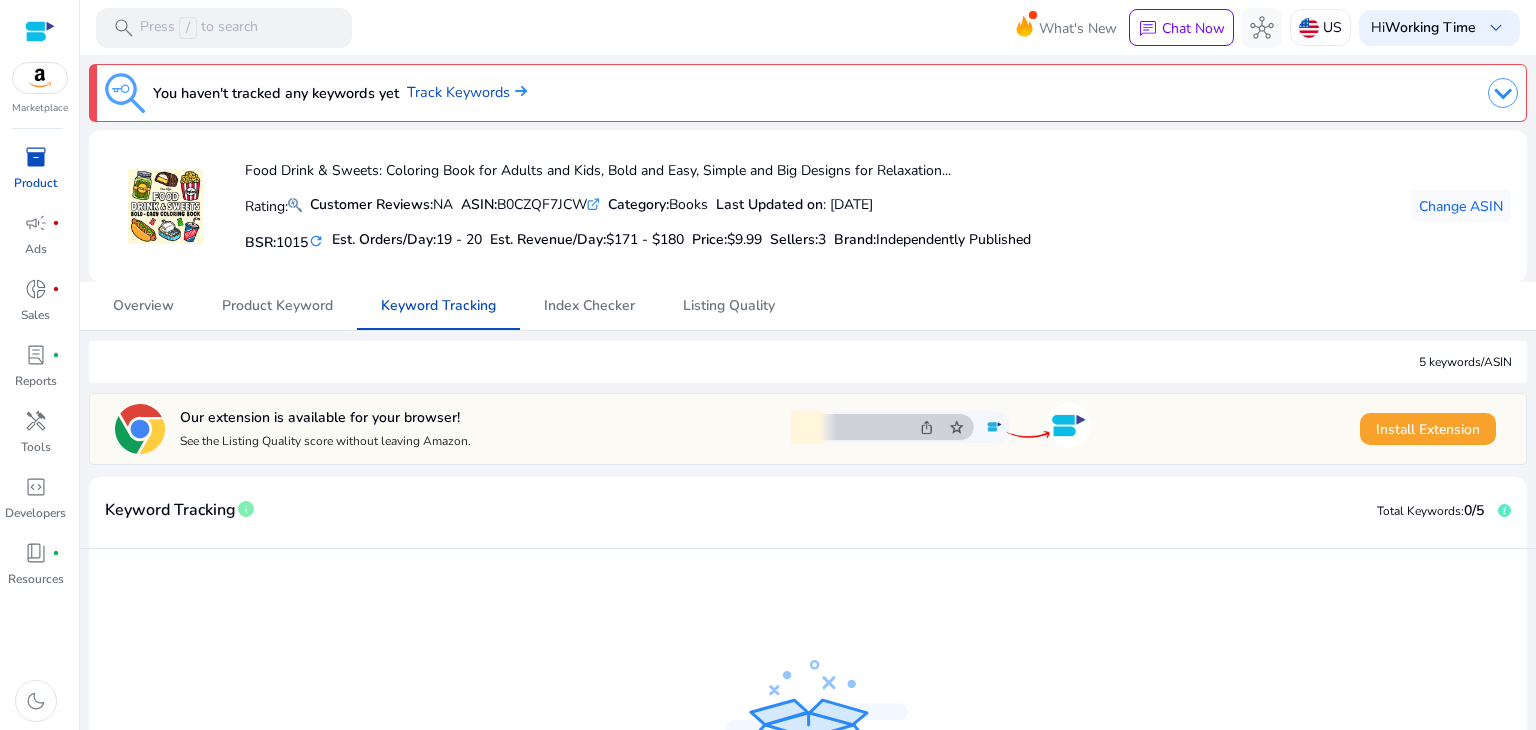 click on "Overview   Product Keyword   Keyword Tracking   Index Checker   Listing Quality" 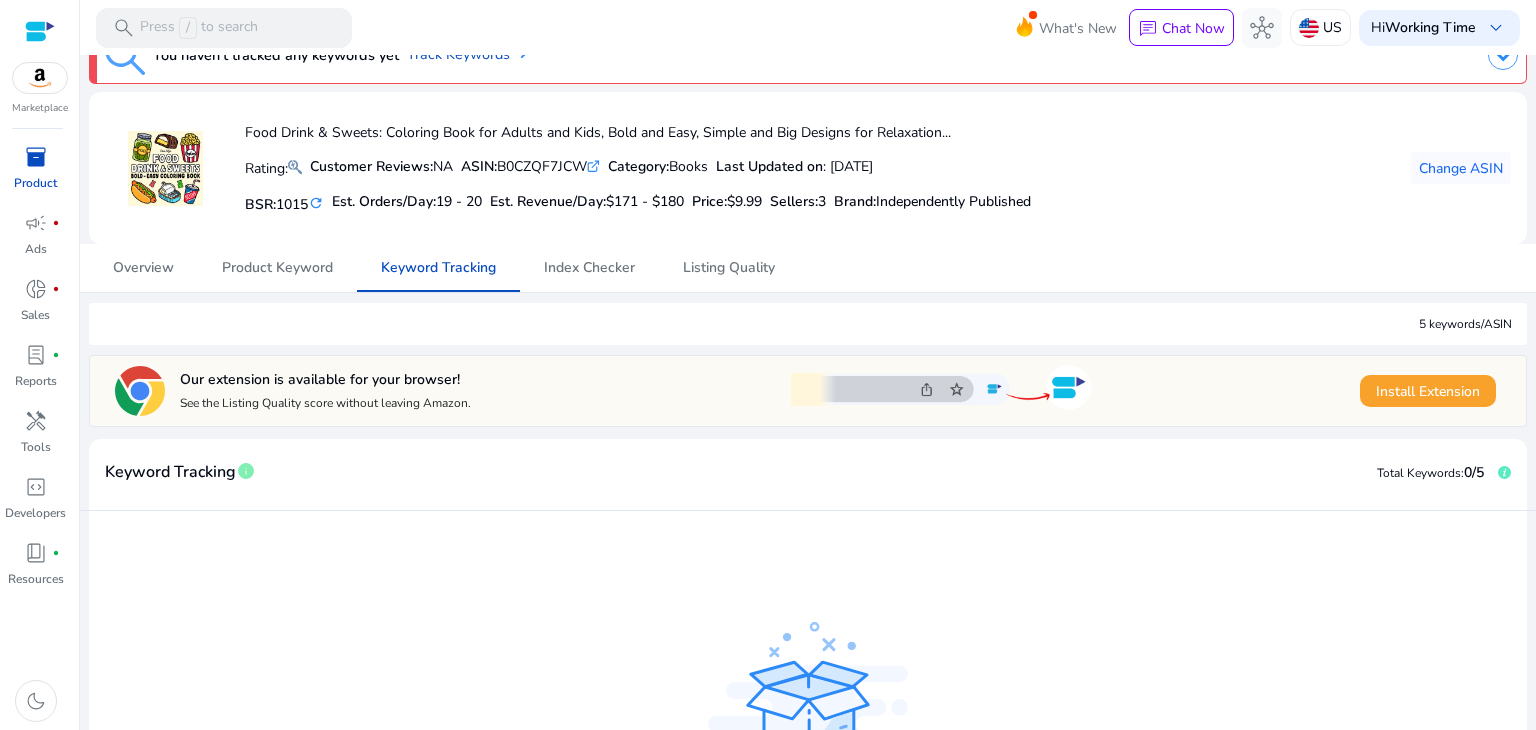 scroll, scrollTop: 0, scrollLeft: 0, axis: both 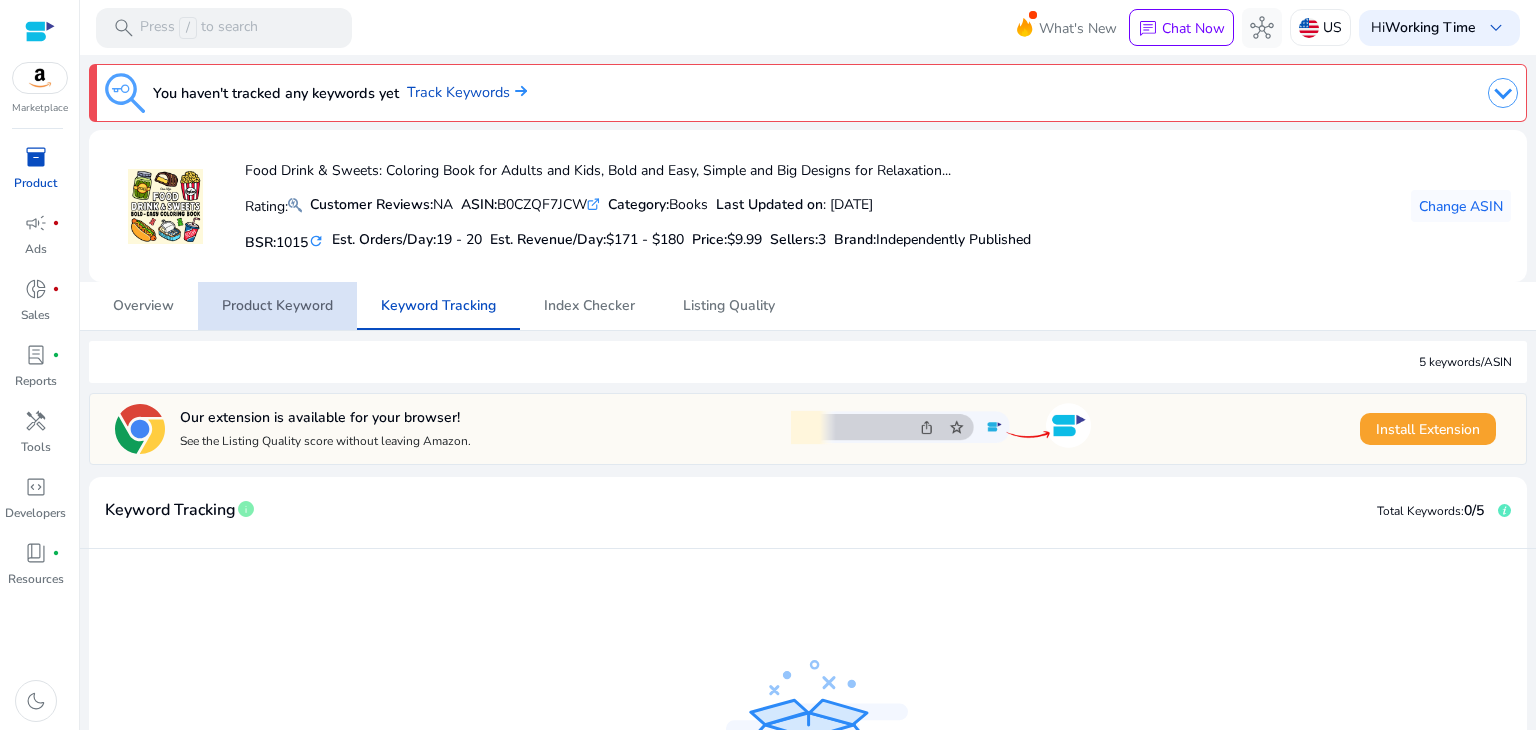 click on "Product Keyword" at bounding box center (277, 306) 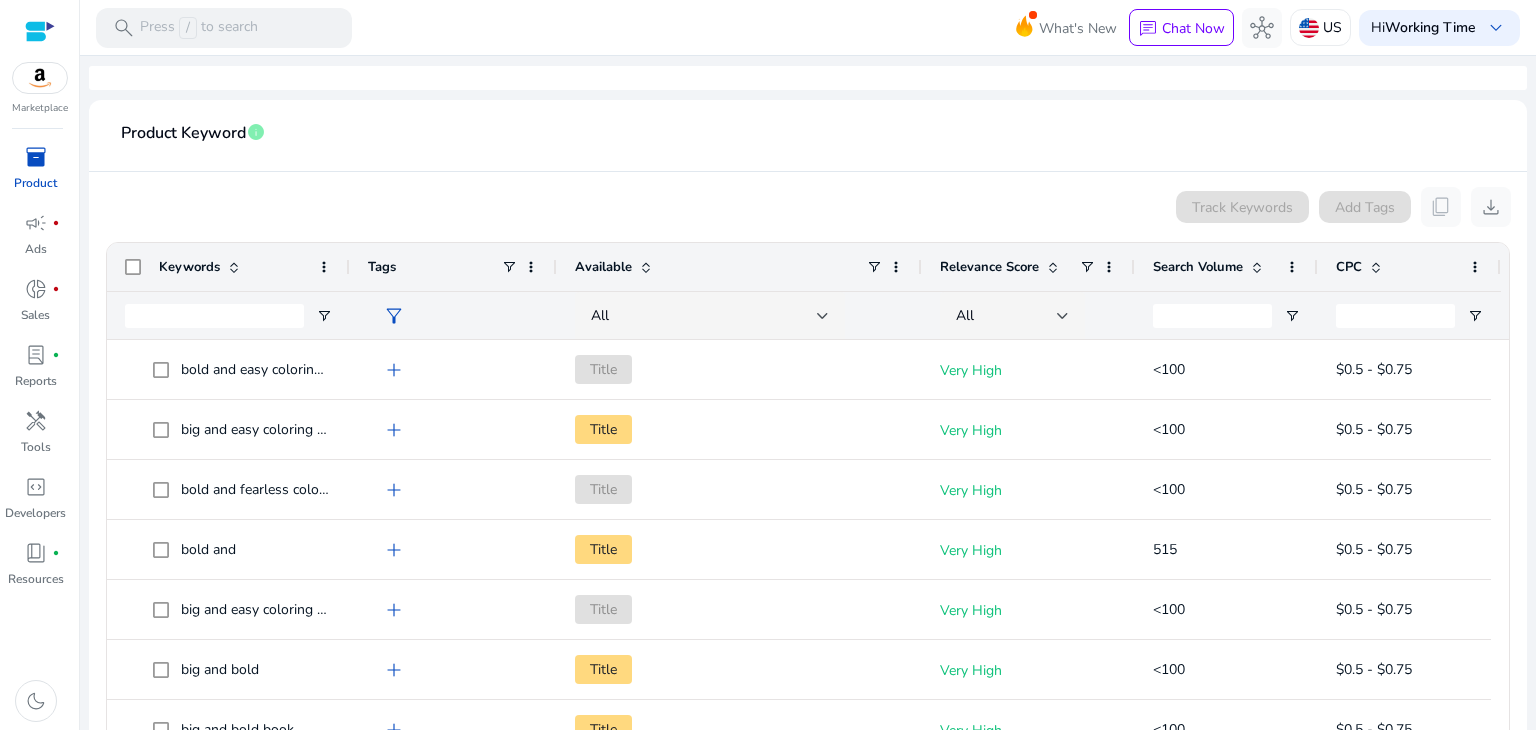 scroll, scrollTop: 280, scrollLeft: 0, axis: vertical 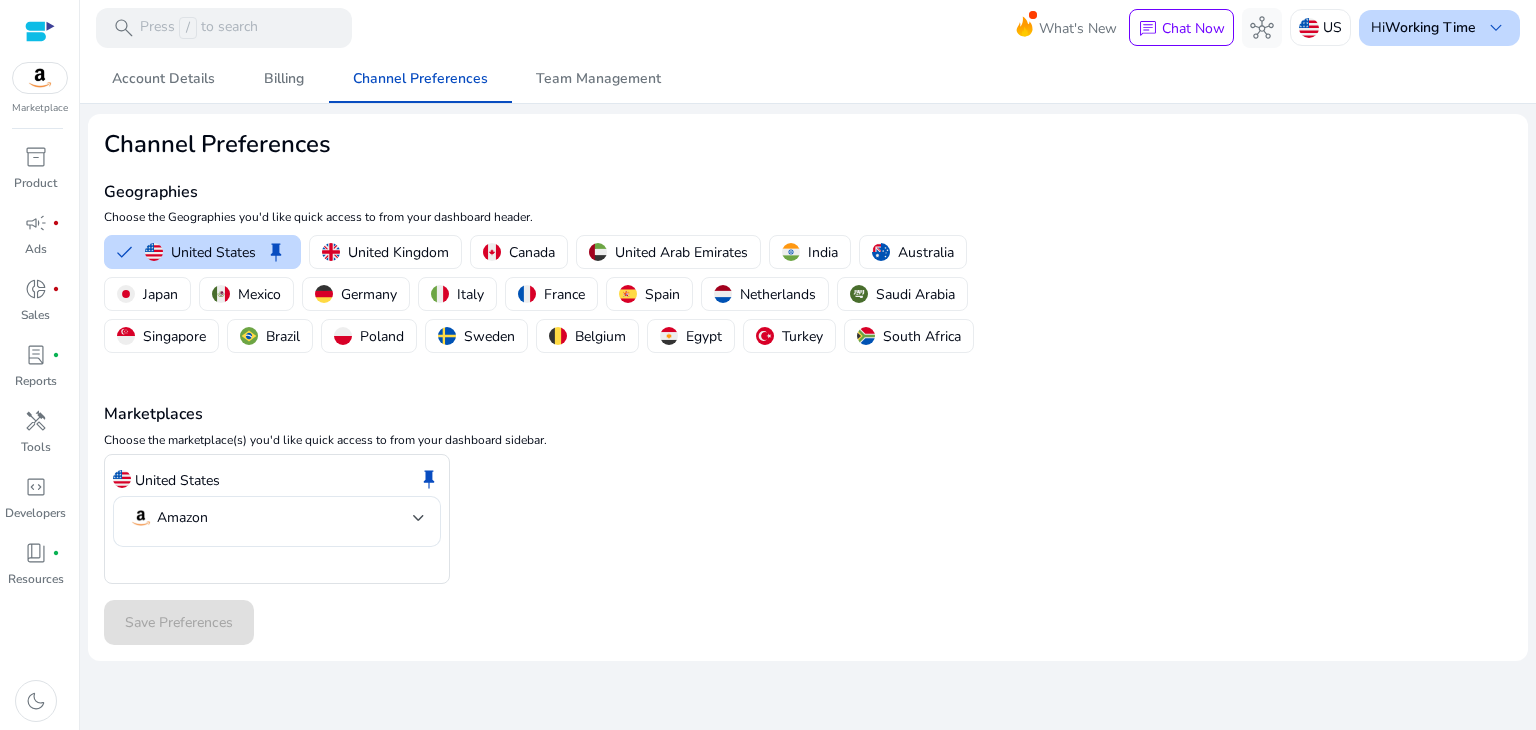 click on "Hi  Working Time  keyboard_arrow_down" at bounding box center (1439, 28) 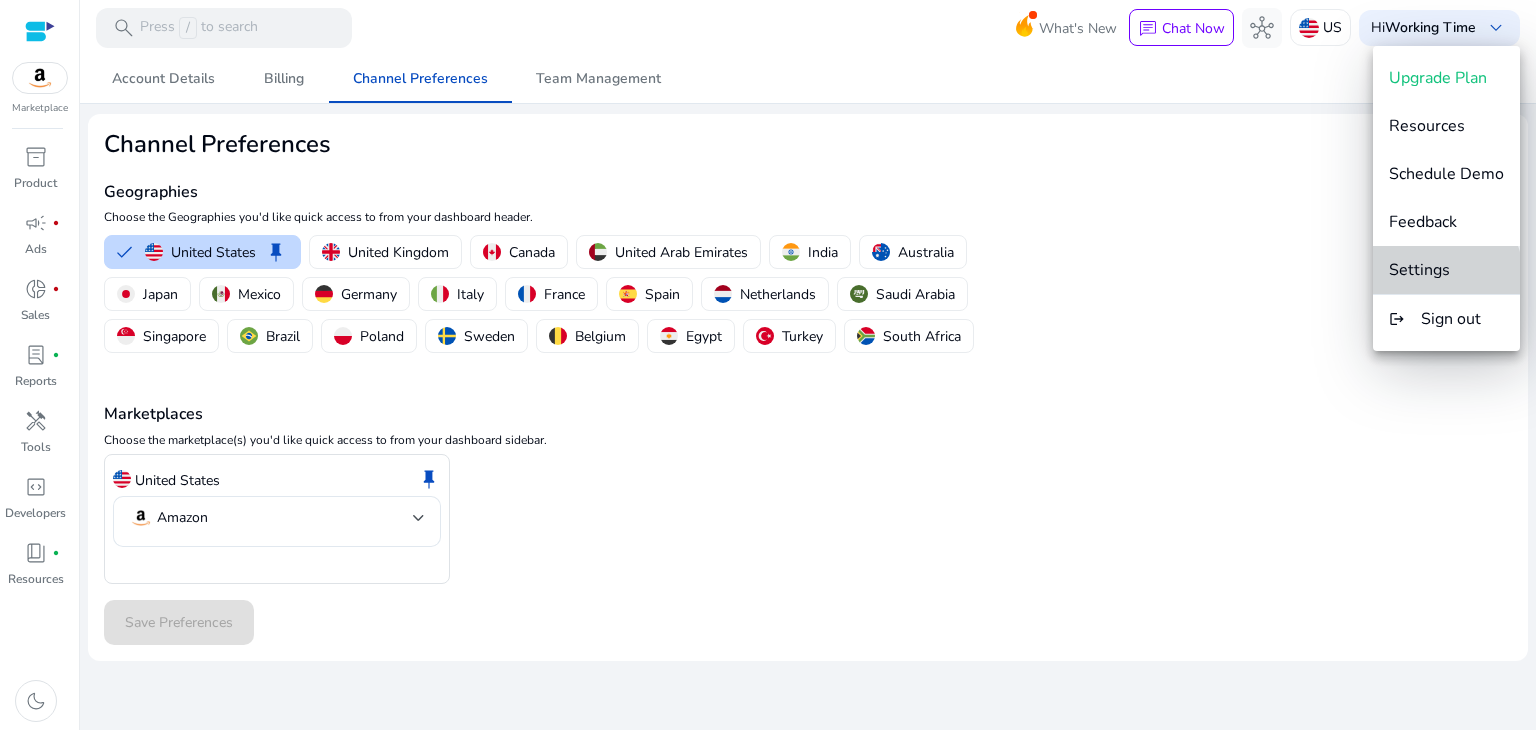 click on "Settings" at bounding box center [1419, 270] 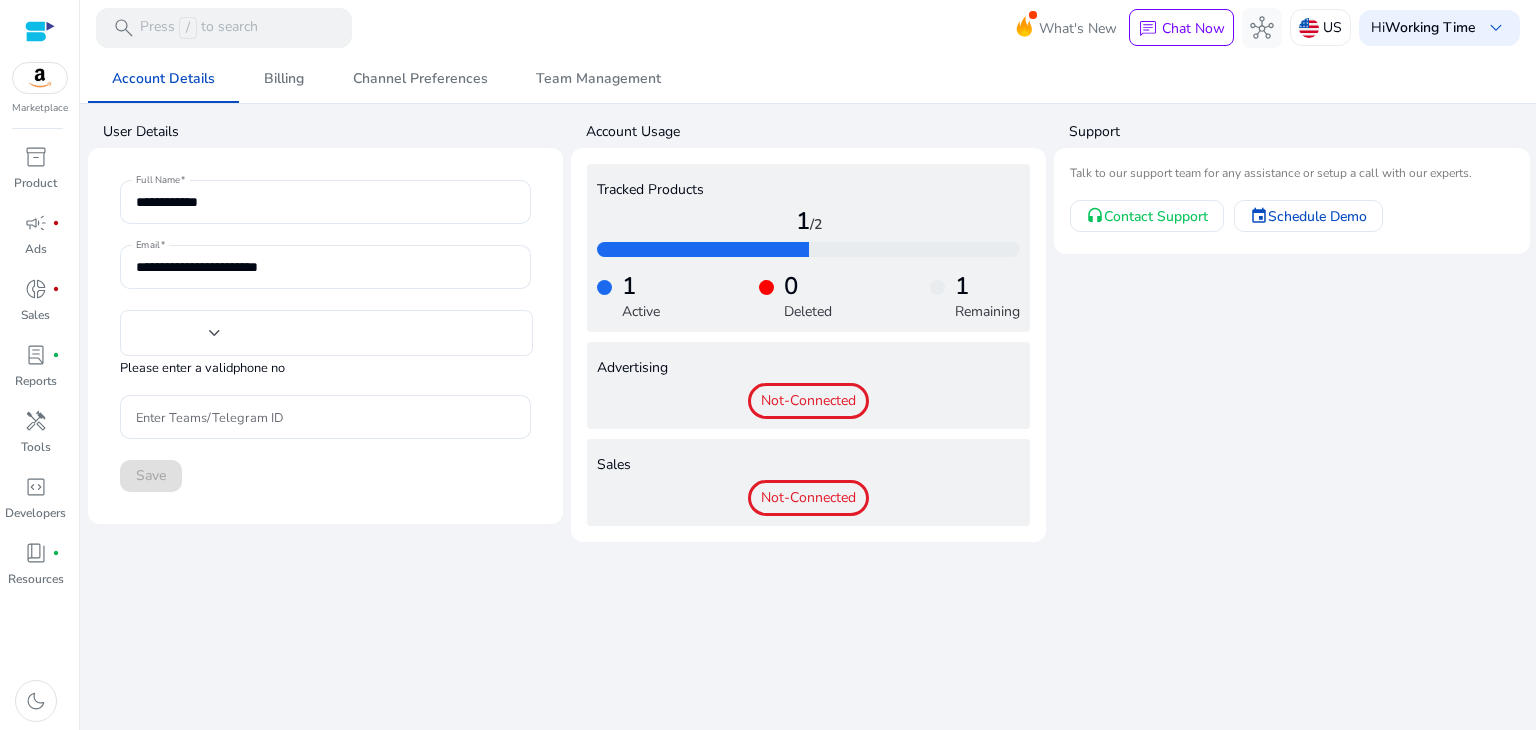type on "***" 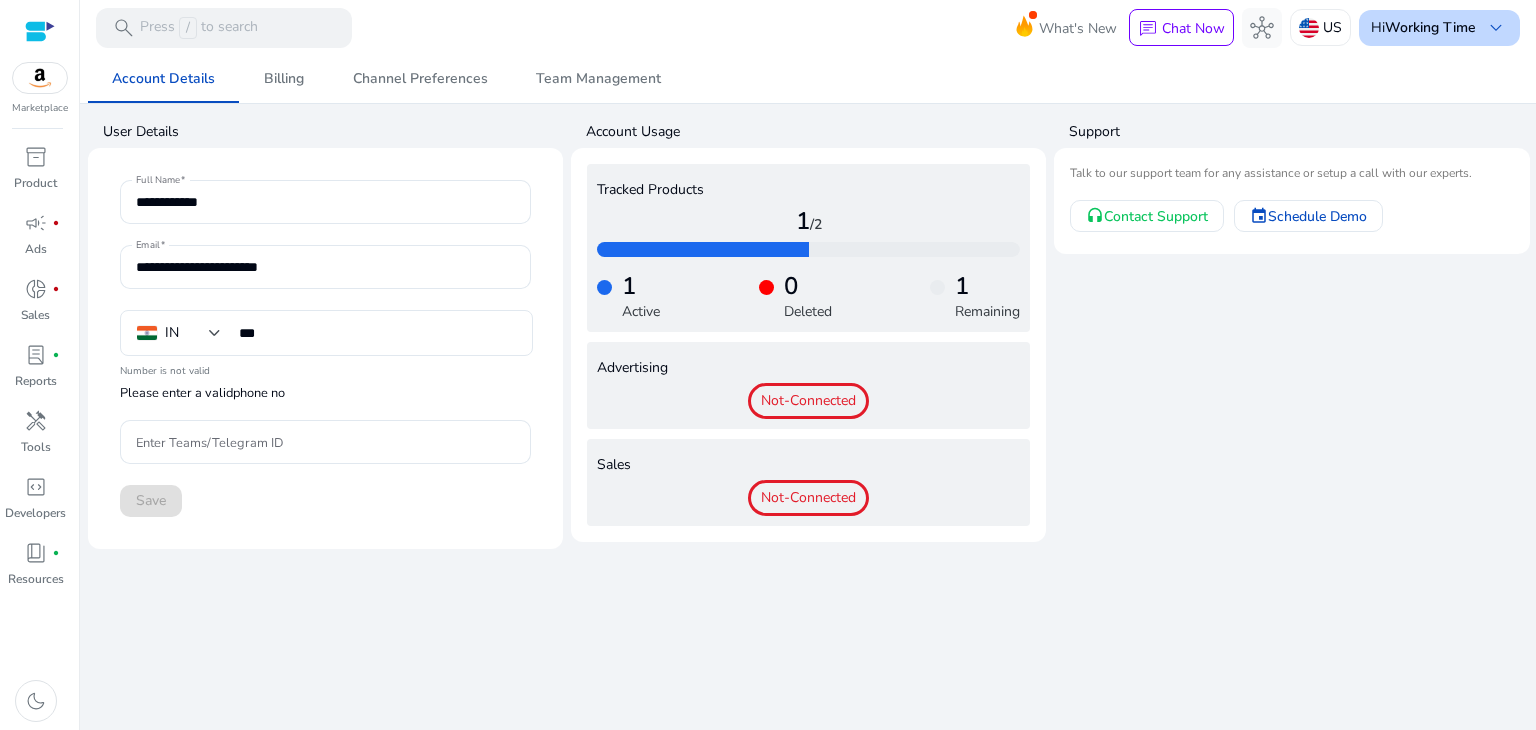 click on "Working Time" at bounding box center [1430, 27] 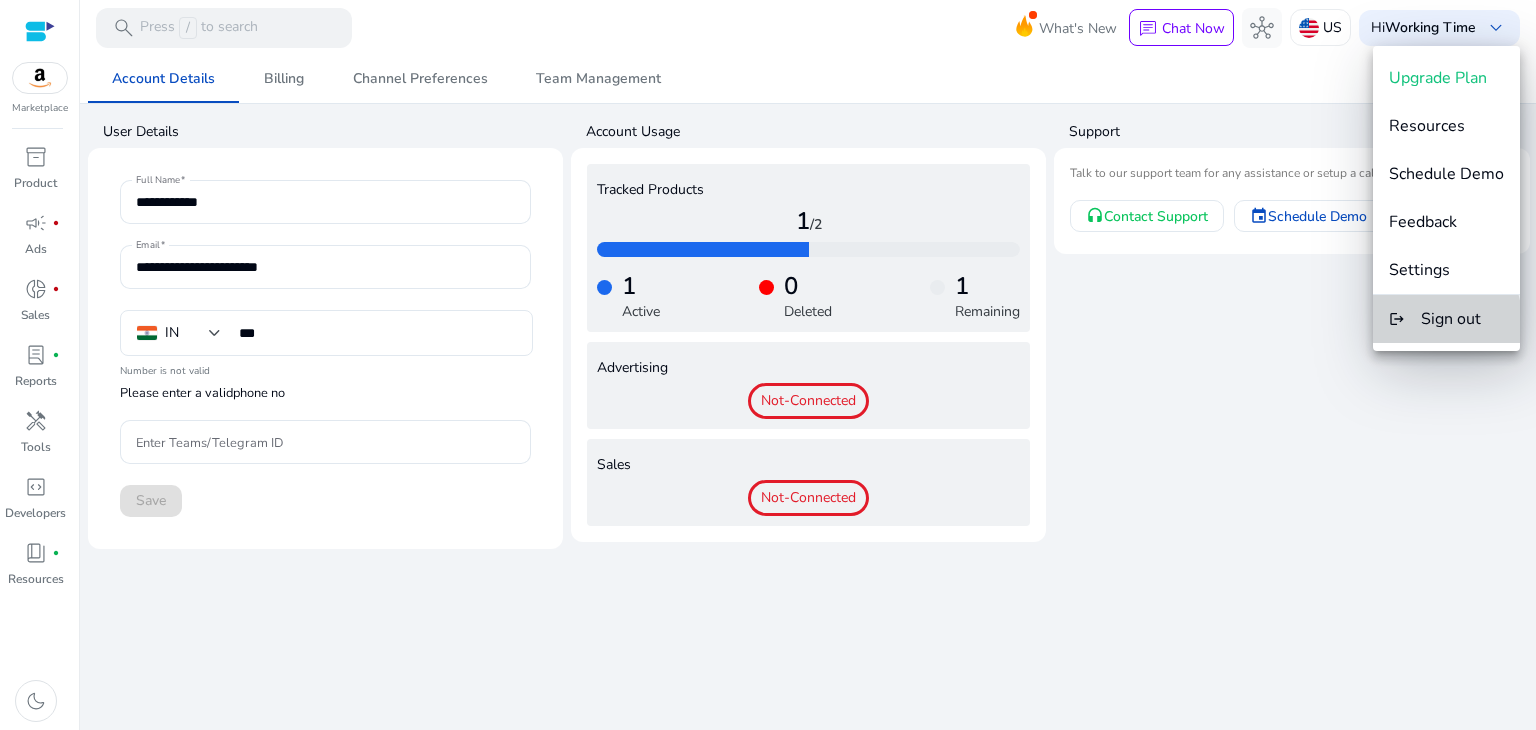 click on "logout Sign out" at bounding box center [1446, 319] 